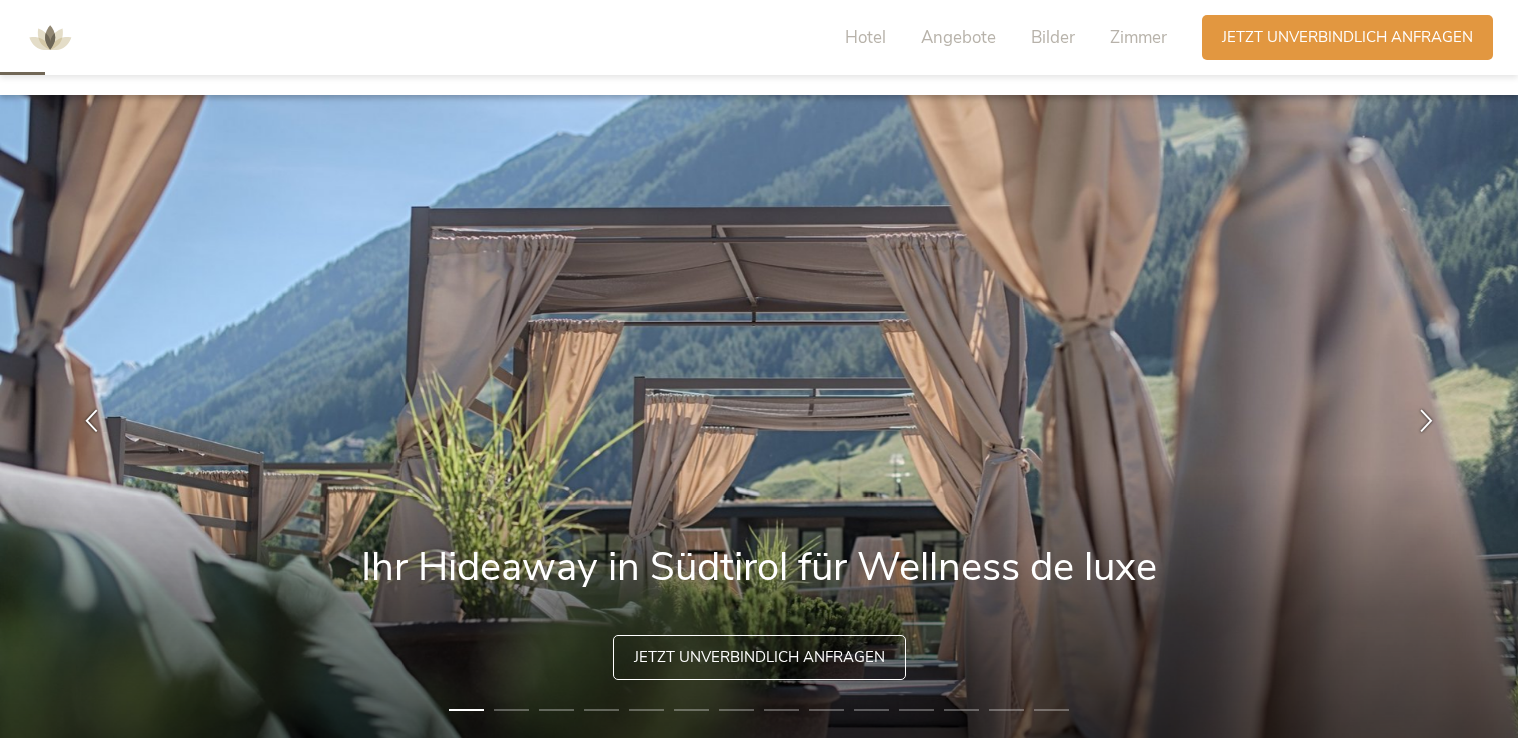 scroll, scrollTop: 300, scrollLeft: 0, axis: vertical 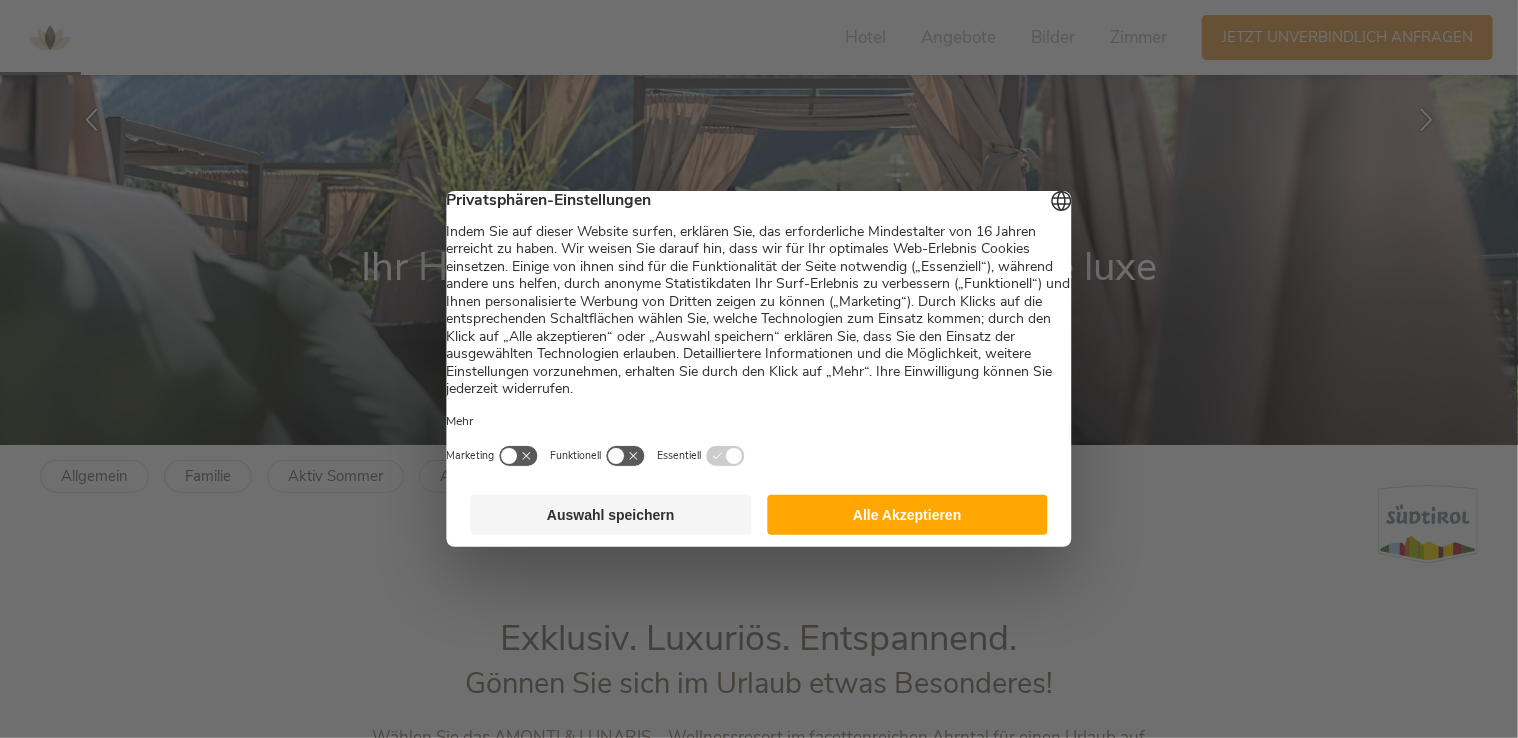 click on "Alle Akzeptieren" at bounding box center [907, 515] 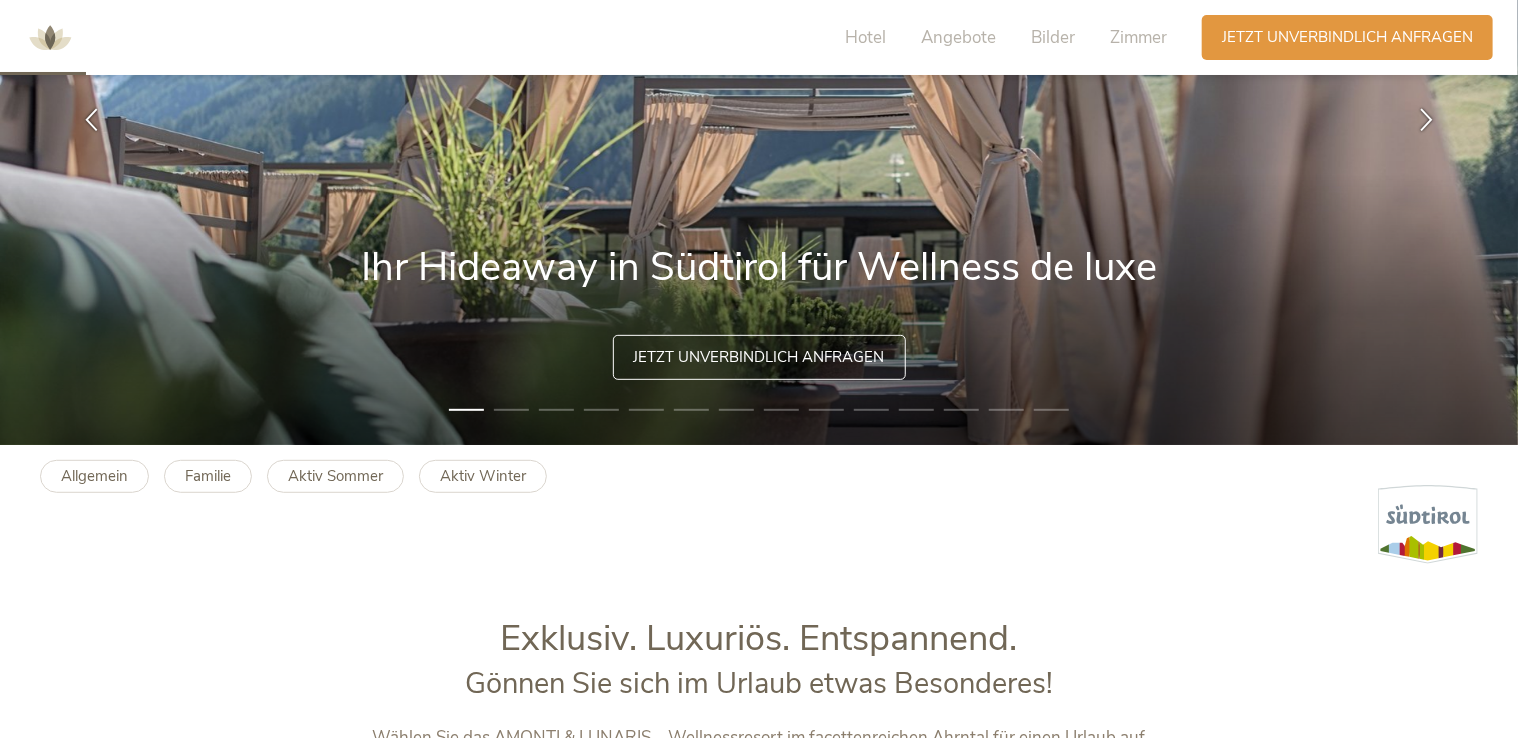scroll, scrollTop: 700, scrollLeft: 0, axis: vertical 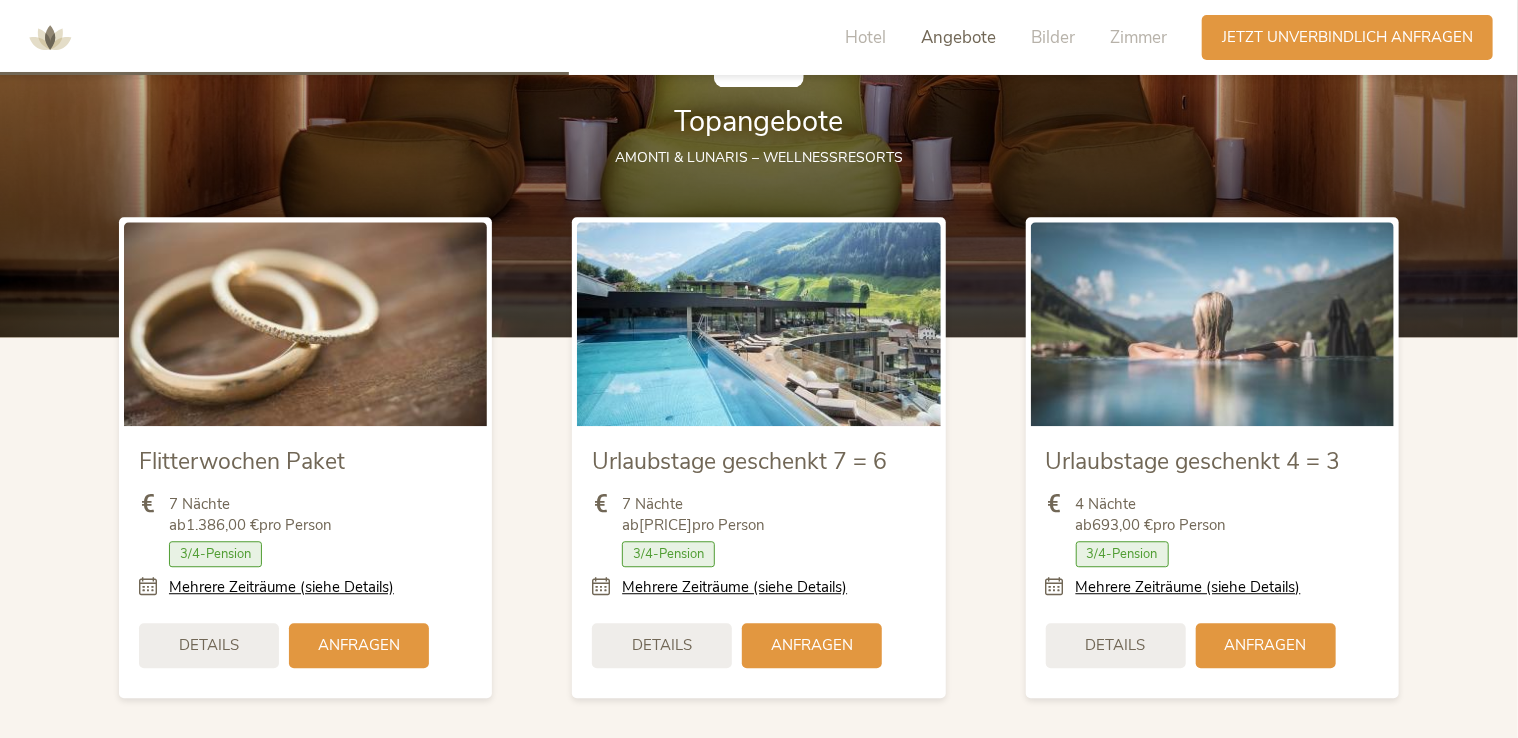 click at bounding box center (1061, 587) 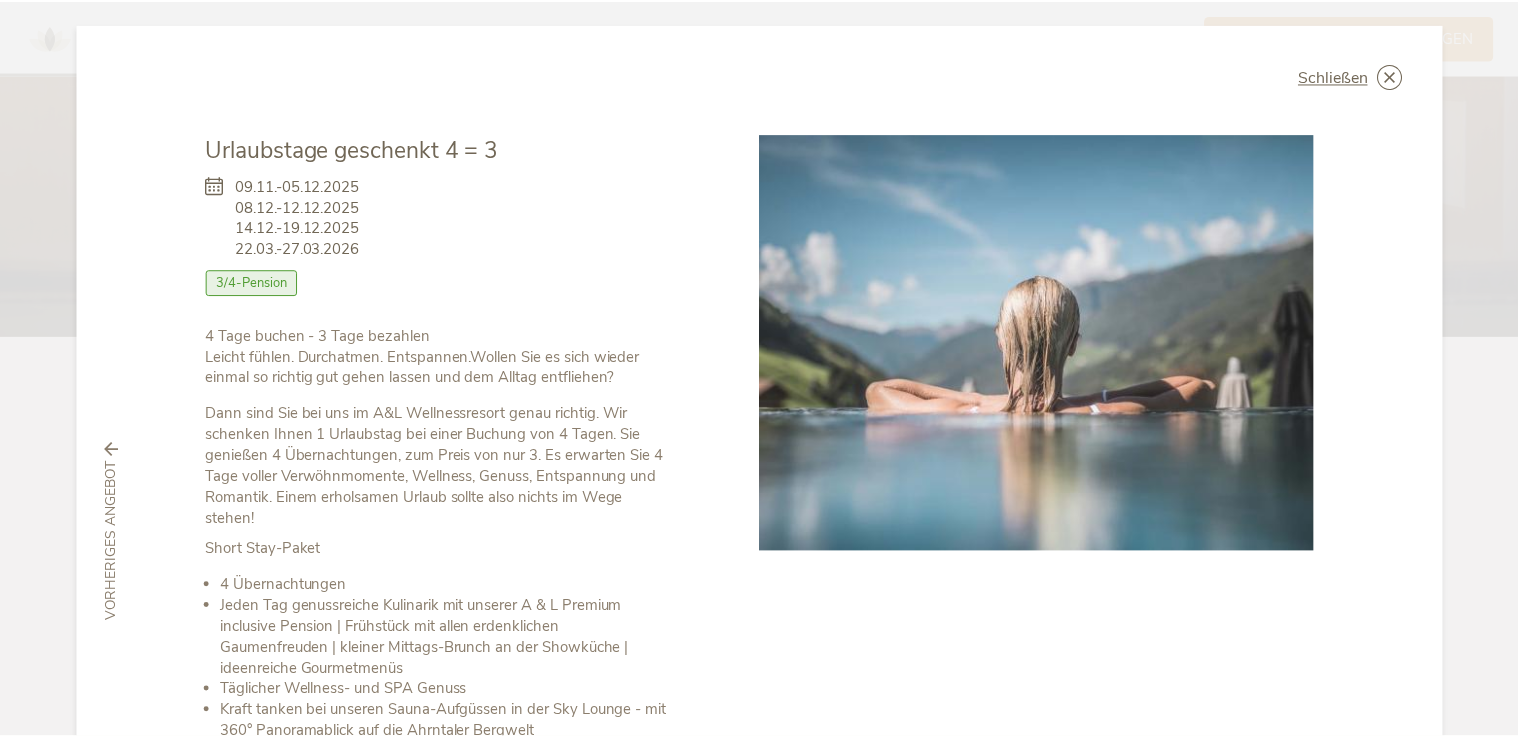 scroll, scrollTop: 0, scrollLeft: 0, axis: both 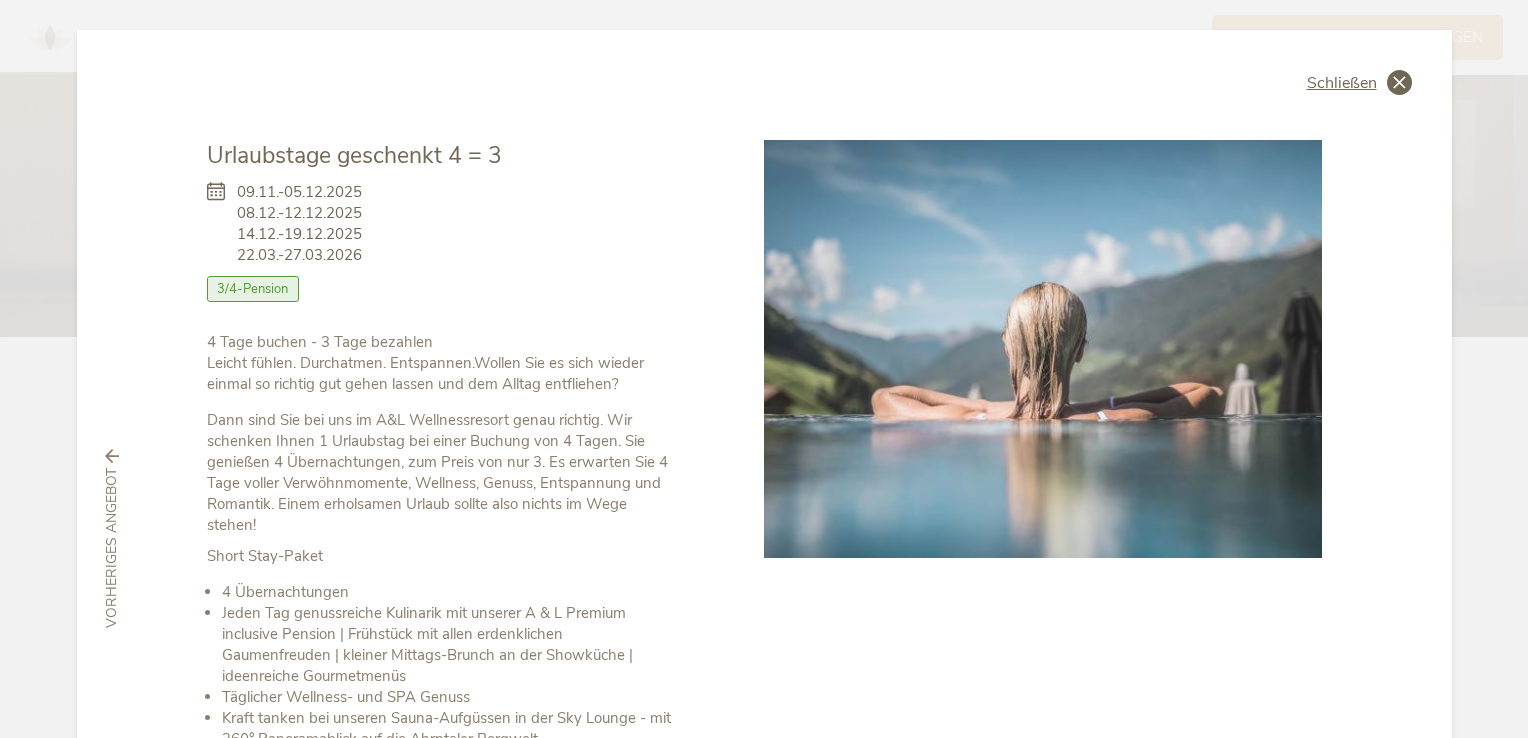 click at bounding box center [1399, 82] 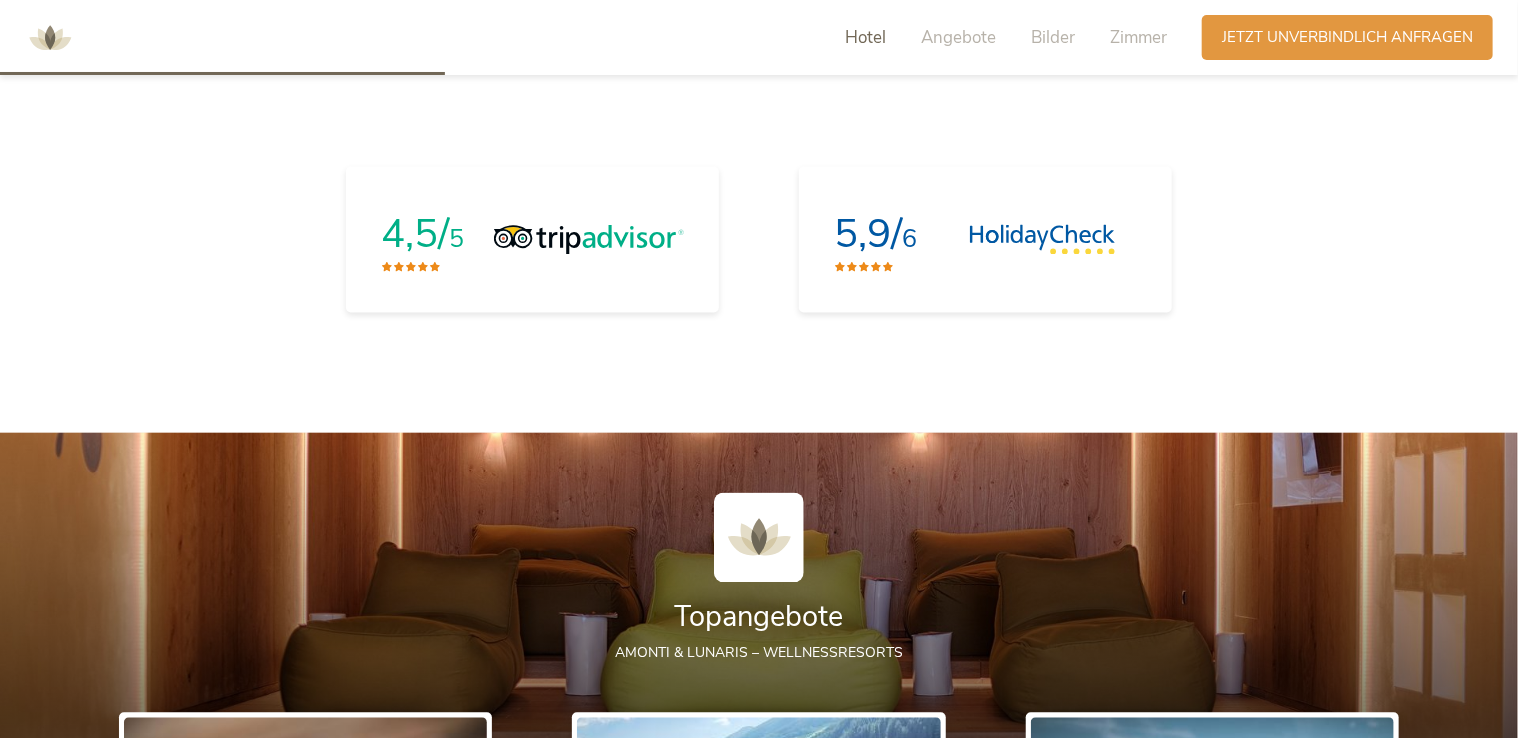 scroll, scrollTop: 1800, scrollLeft: 0, axis: vertical 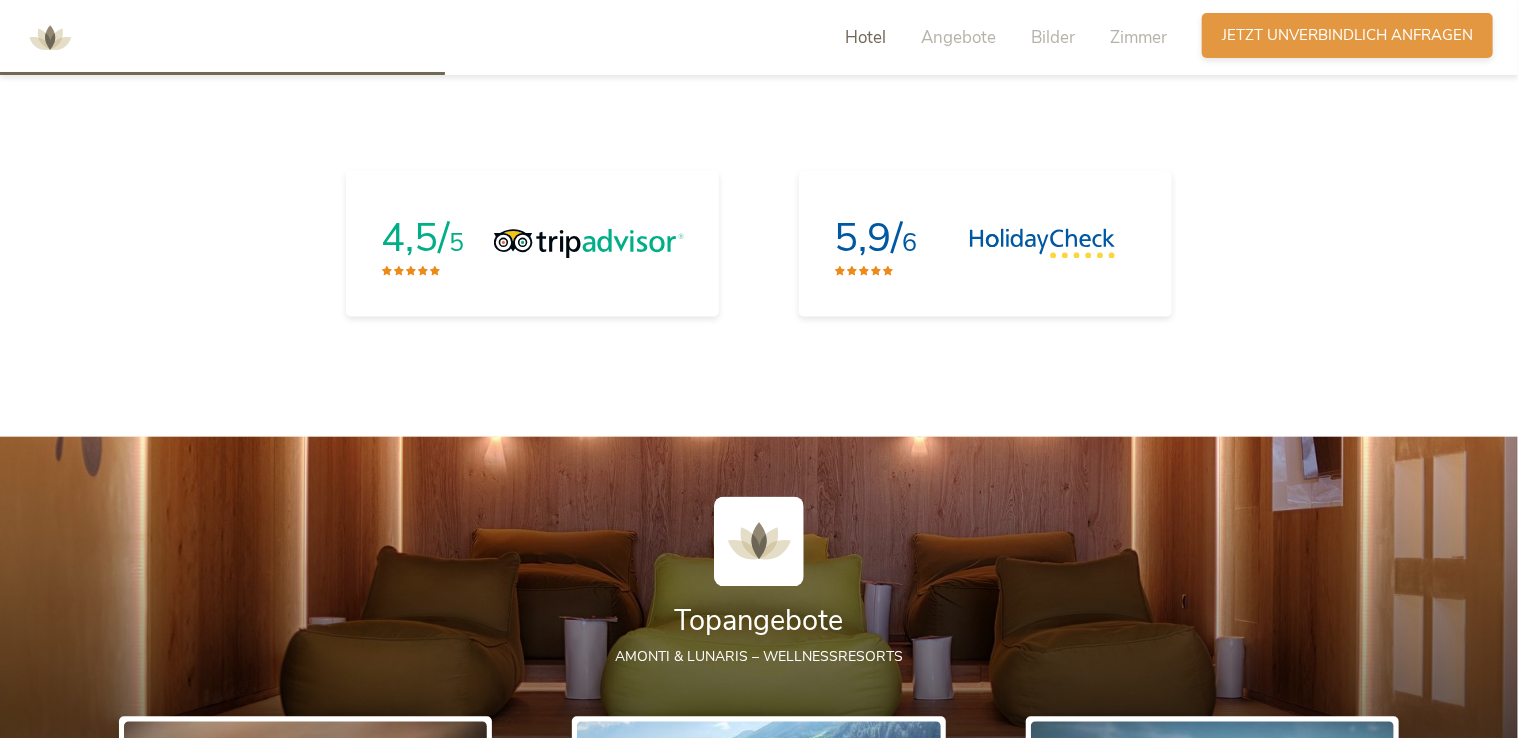 click on "Jetzt unverbindlich anfragen" at bounding box center [1347, 35] 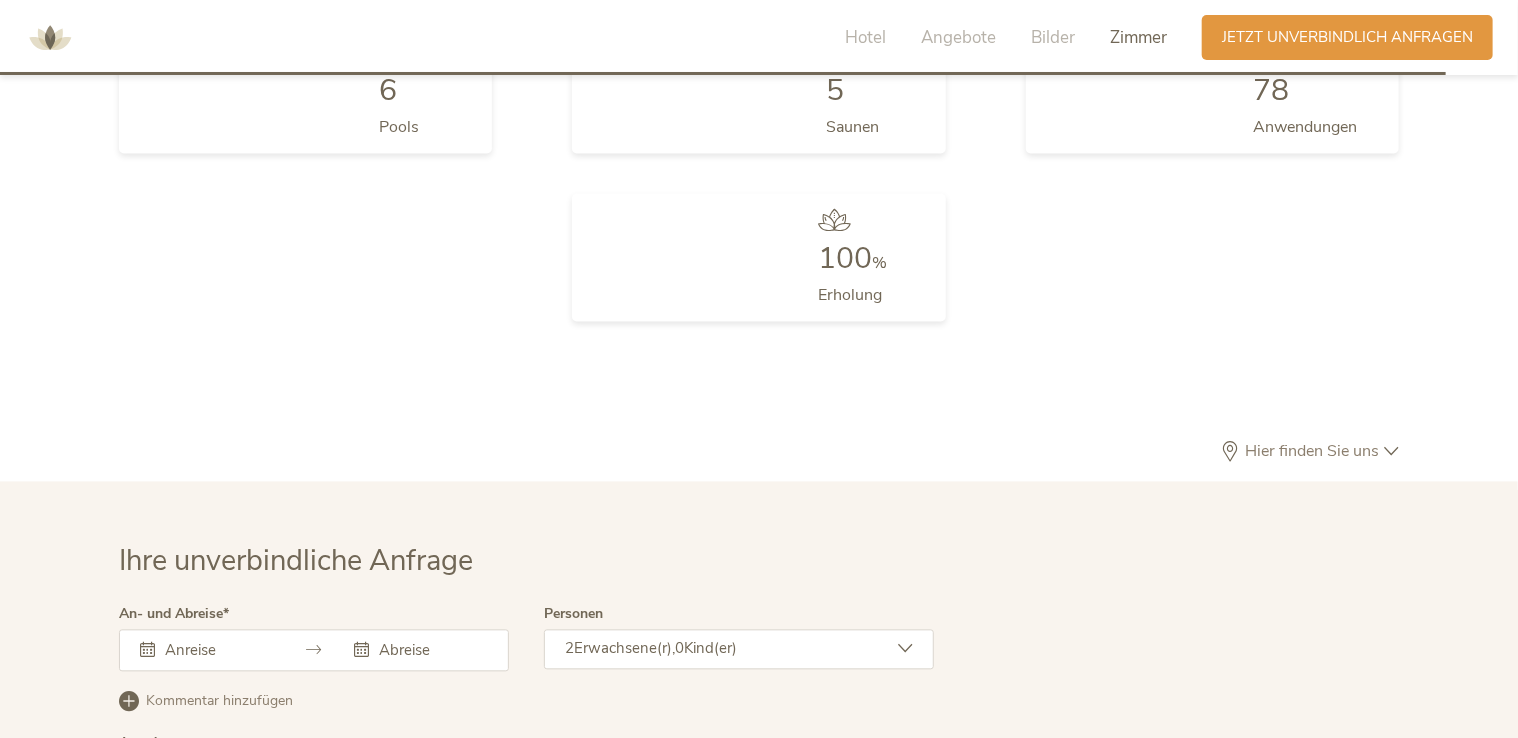 scroll, scrollTop: 6046, scrollLeft: 0, axis: vertical 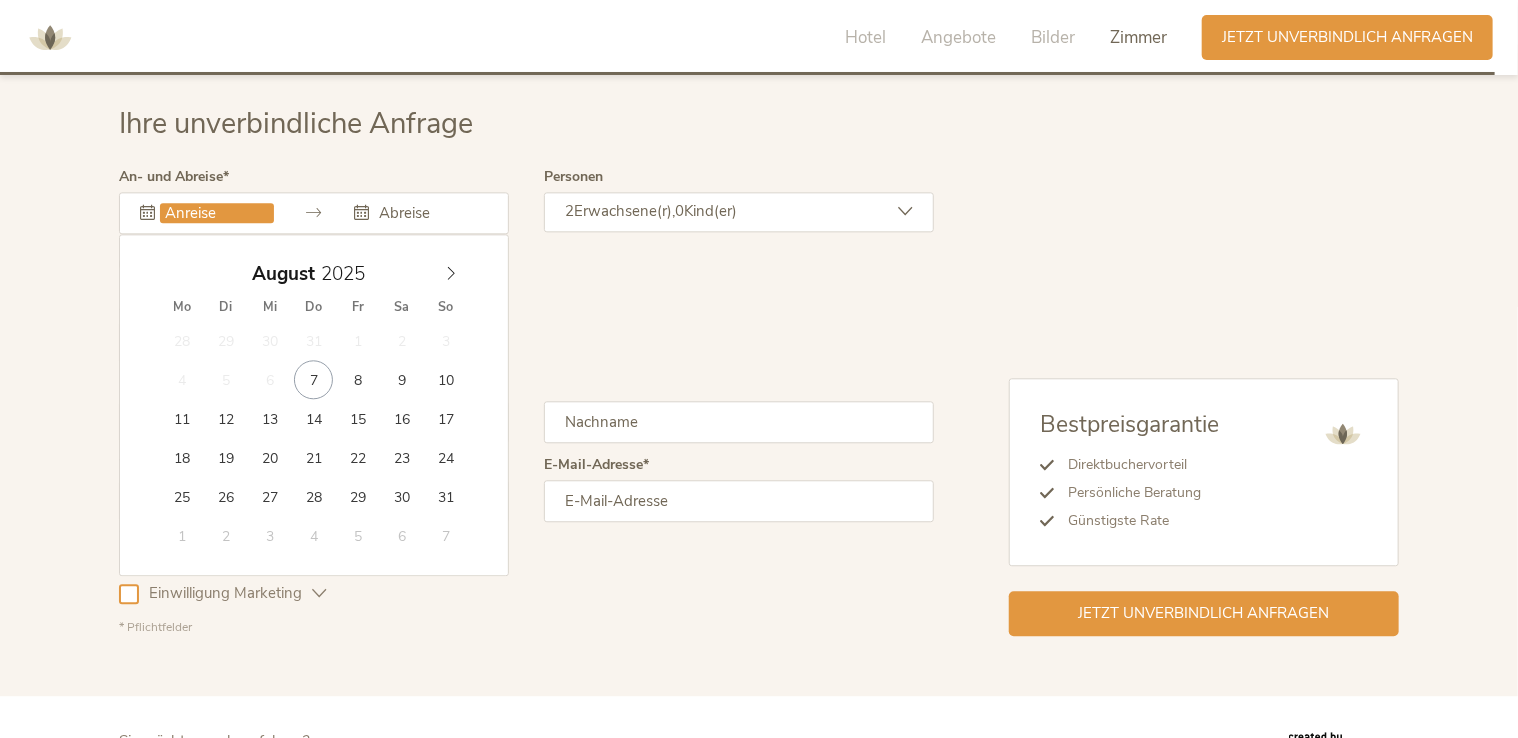 click at bounding box center [217, 213] 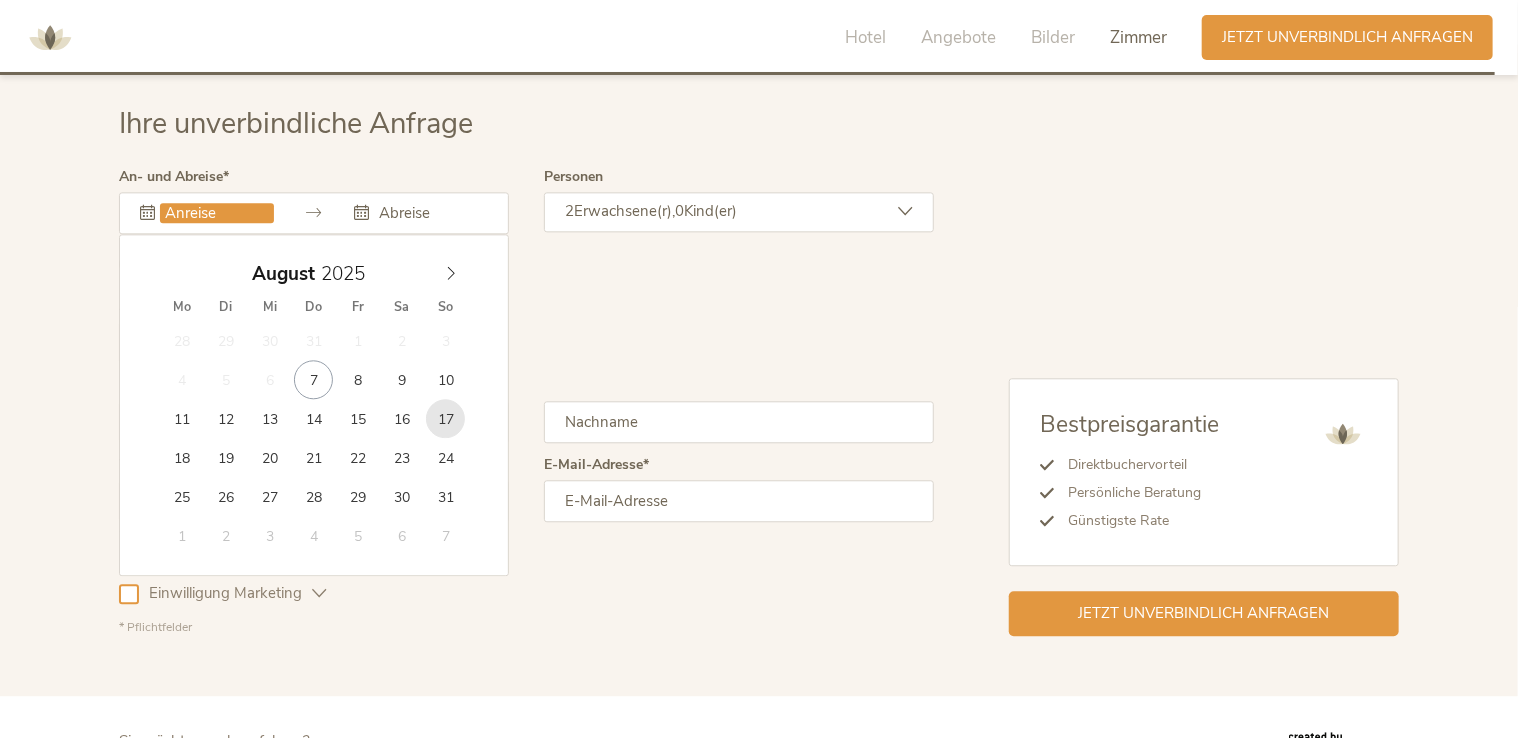 type on "[DATE]" 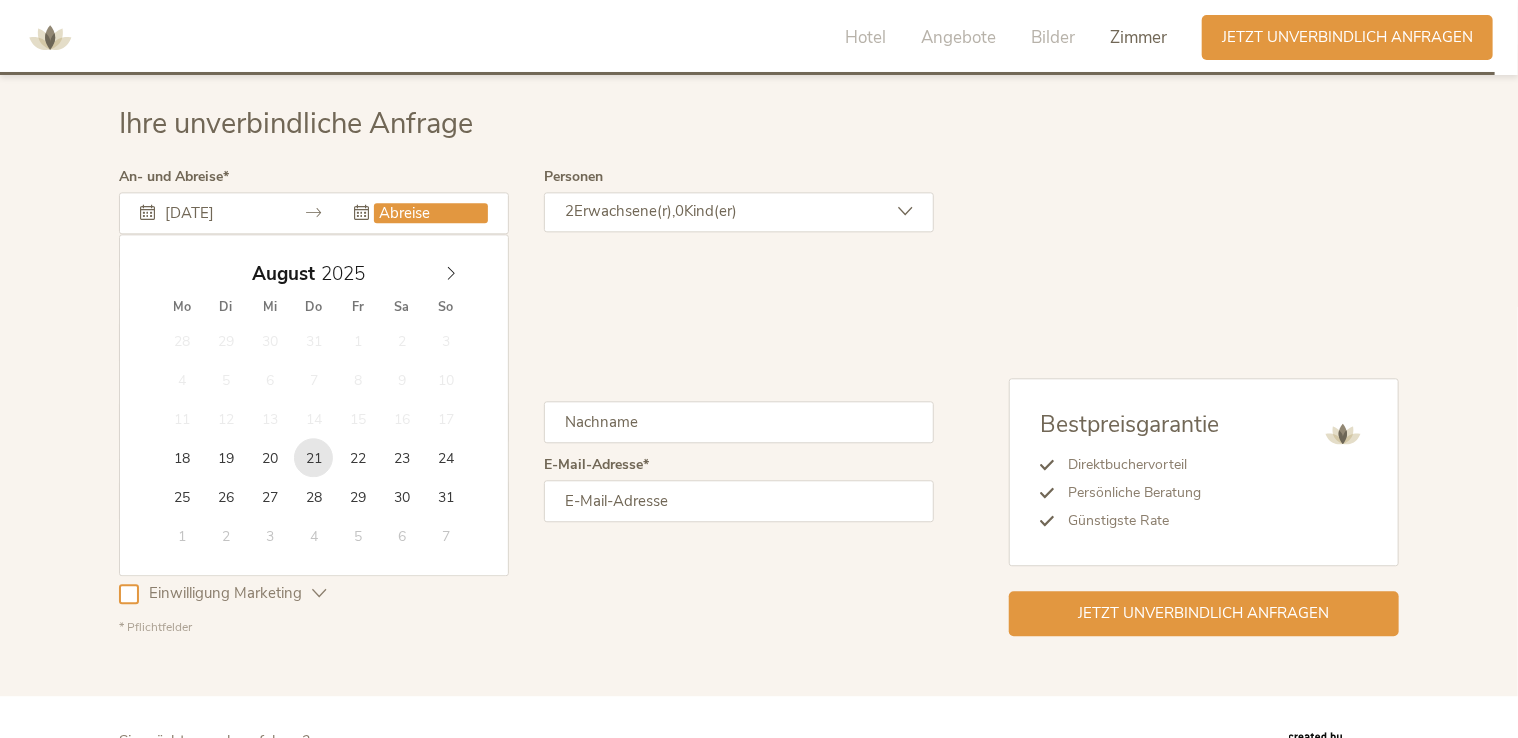 type on "[DATE]" 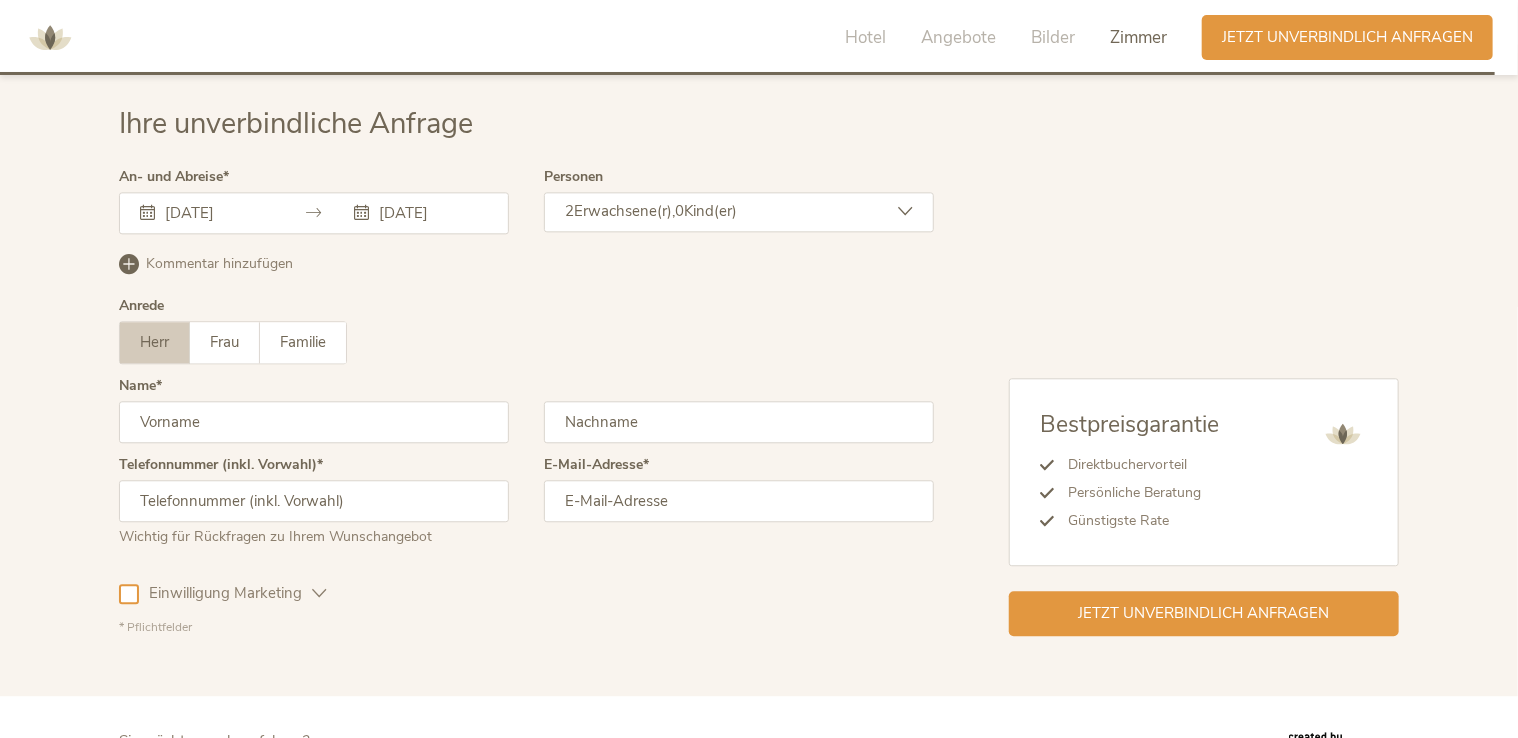 click on "Erwachsene(r)," at bounding box center [624, 211] 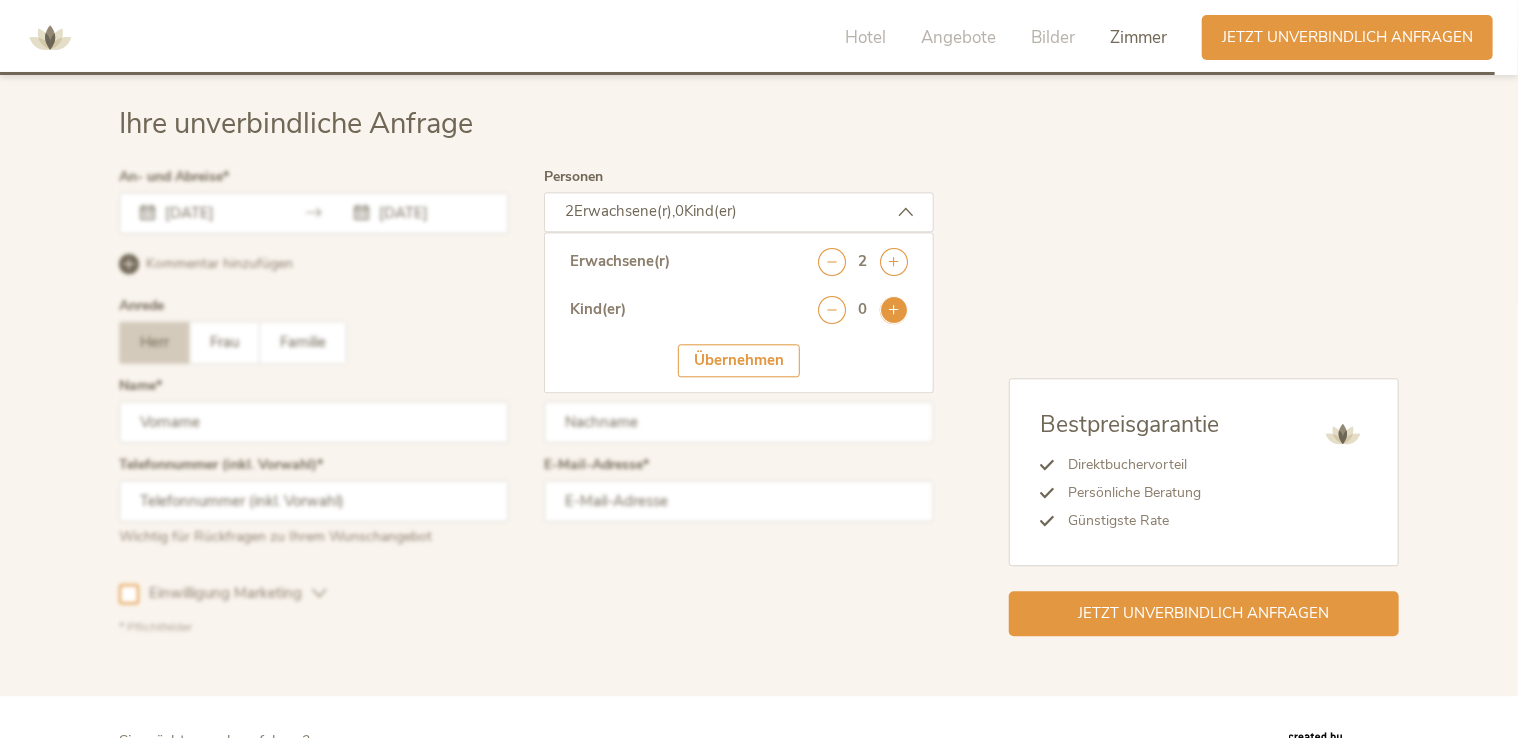 click at bounding box center (894, 310) 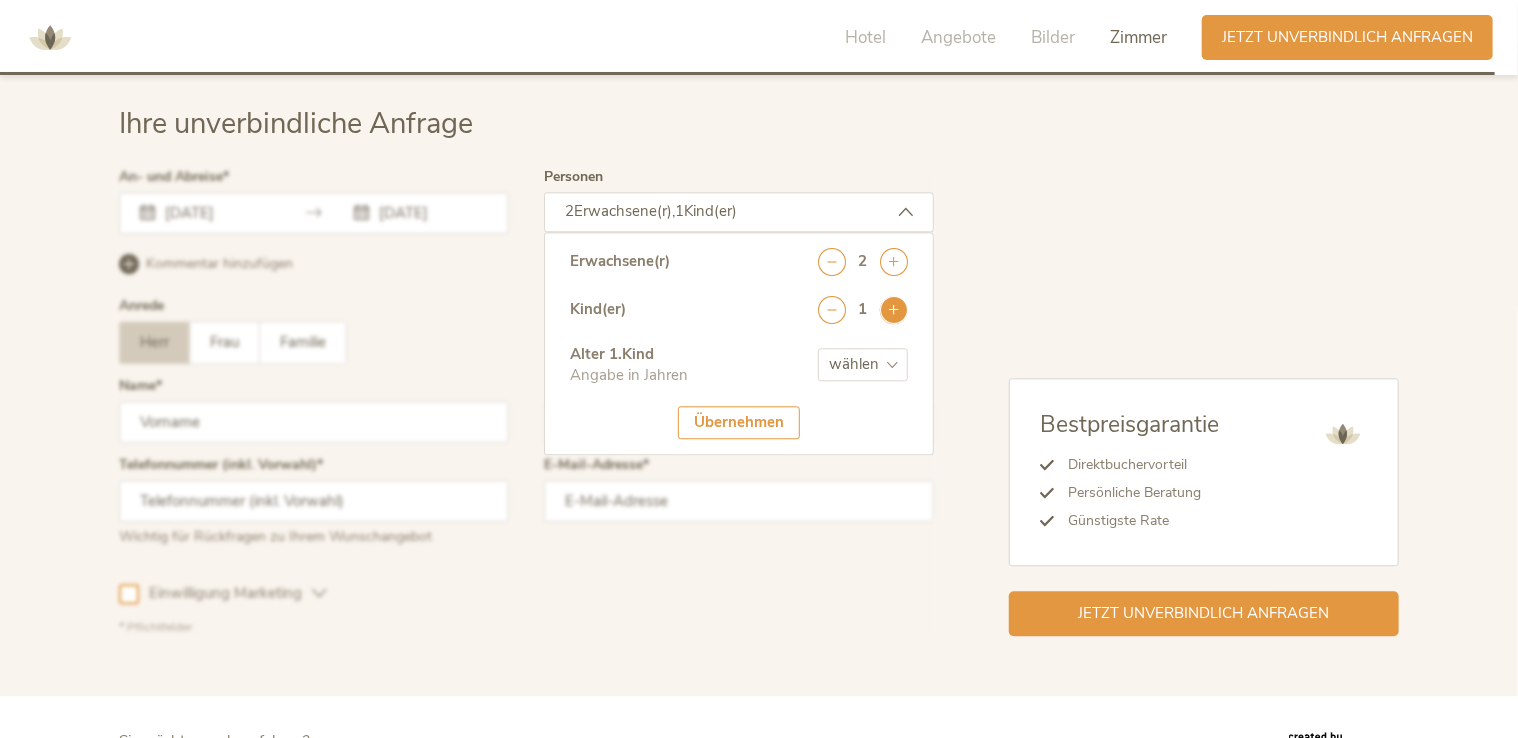 click at bounding box center (894, 310) 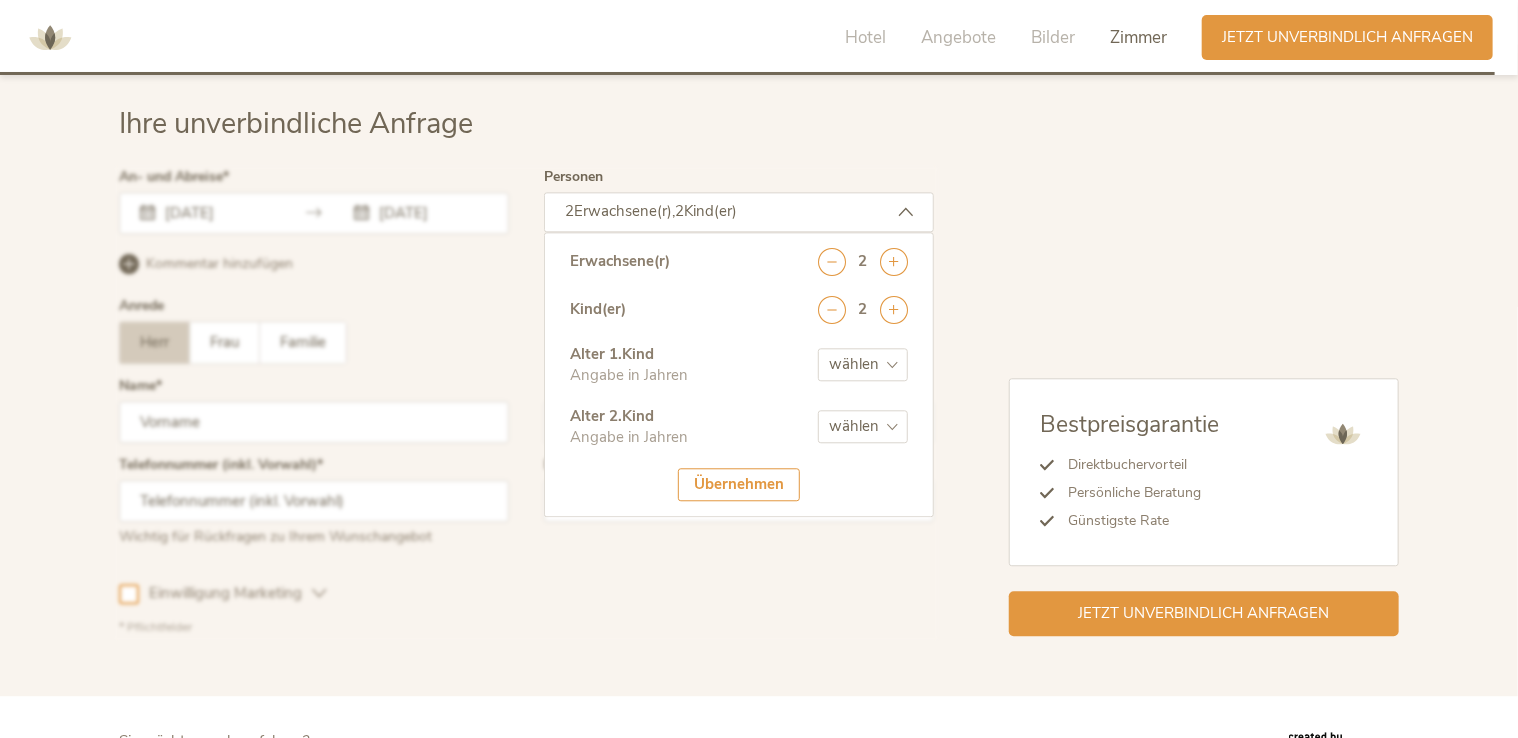 click on "wählen   0 1 2 3 4 5 6 7 8 9 10 11 12 13 14 15 16 17" at bounding box center [863, 364] 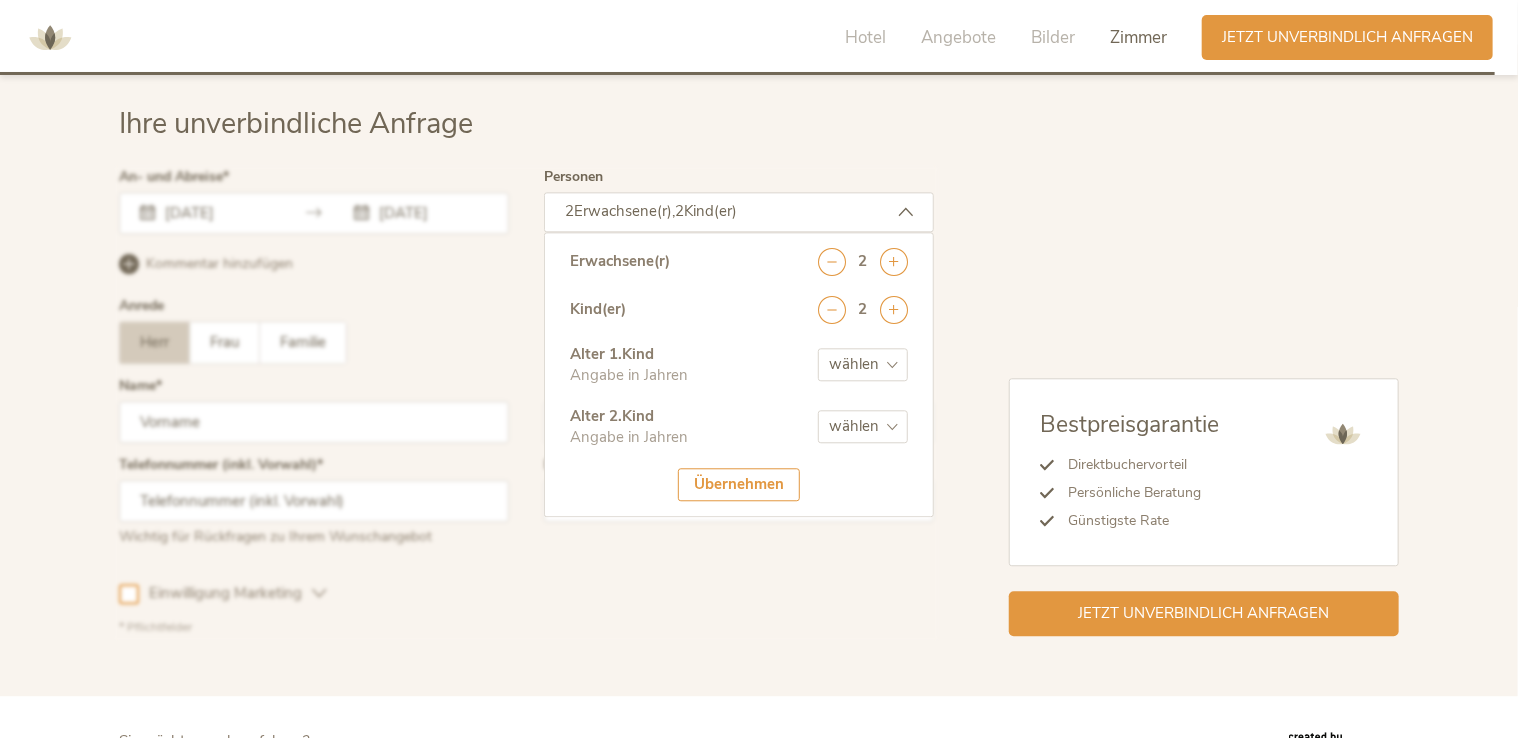 select on "11" 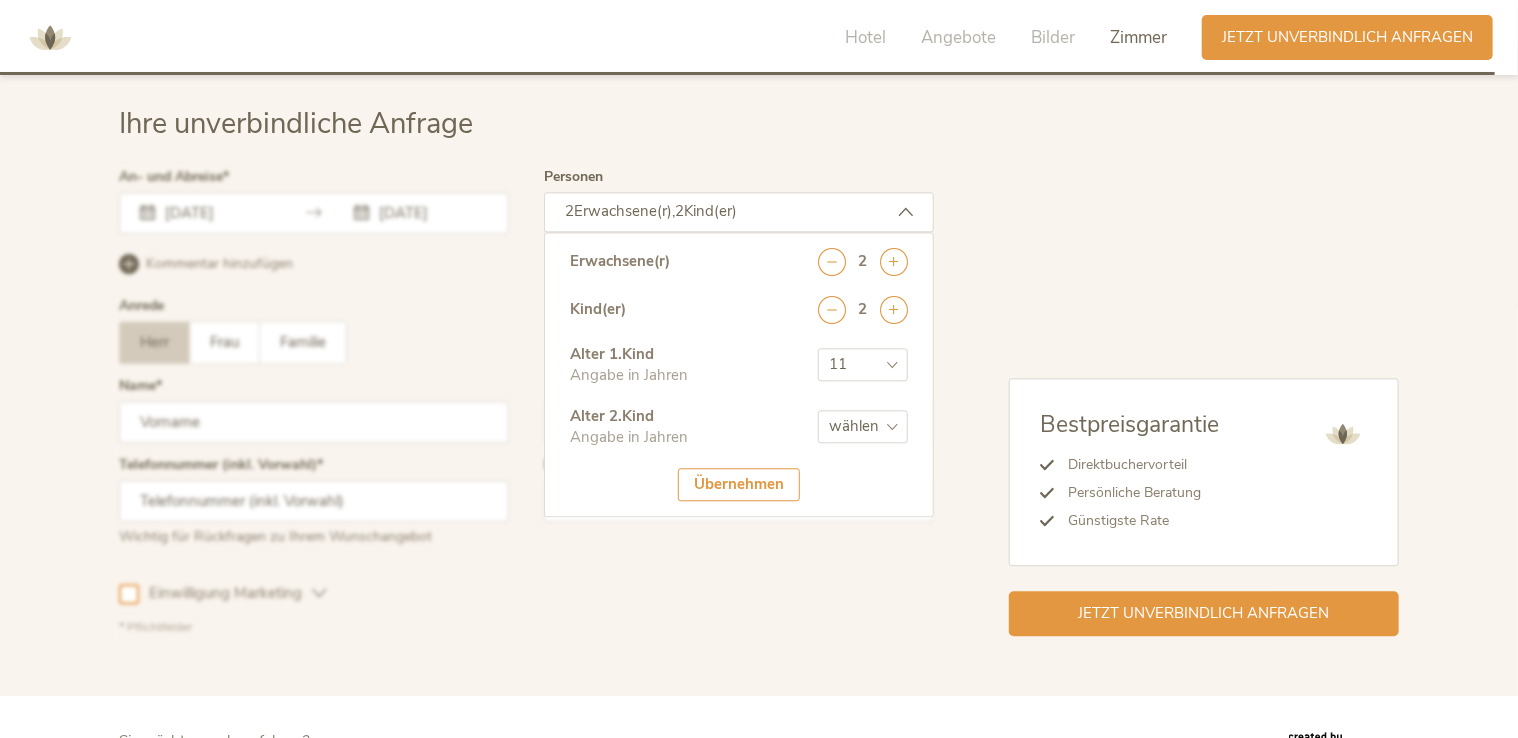 click on "wählen   0 1 2 3 4 5 6 7 8 9 10 11 12 13 14 15 16 17" at bounding box center (863, 364) 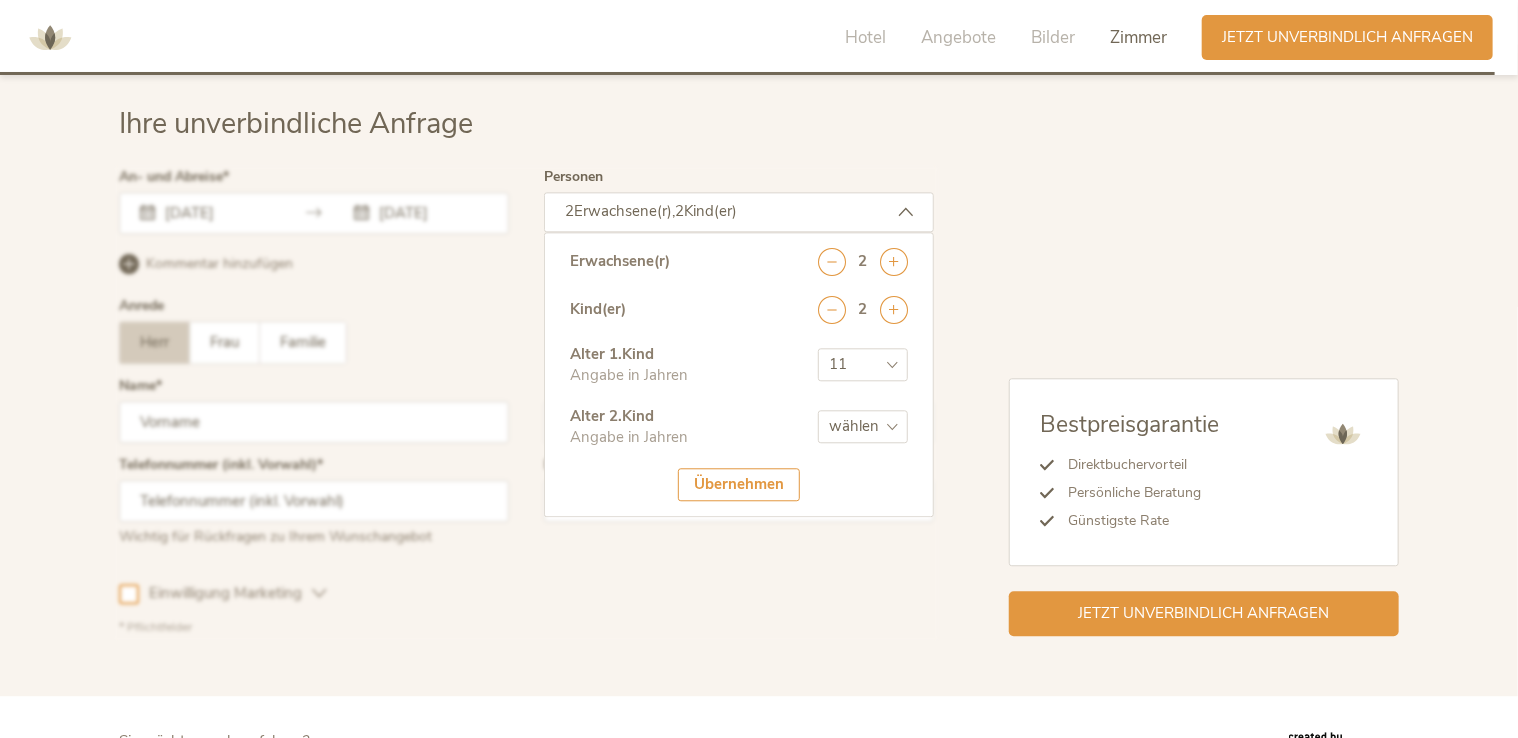 click on "wählen   0 1 2 3 4 5 6 7 8 9 10 11 12 13 14 15 16 17" at bounding box center [863, 426] 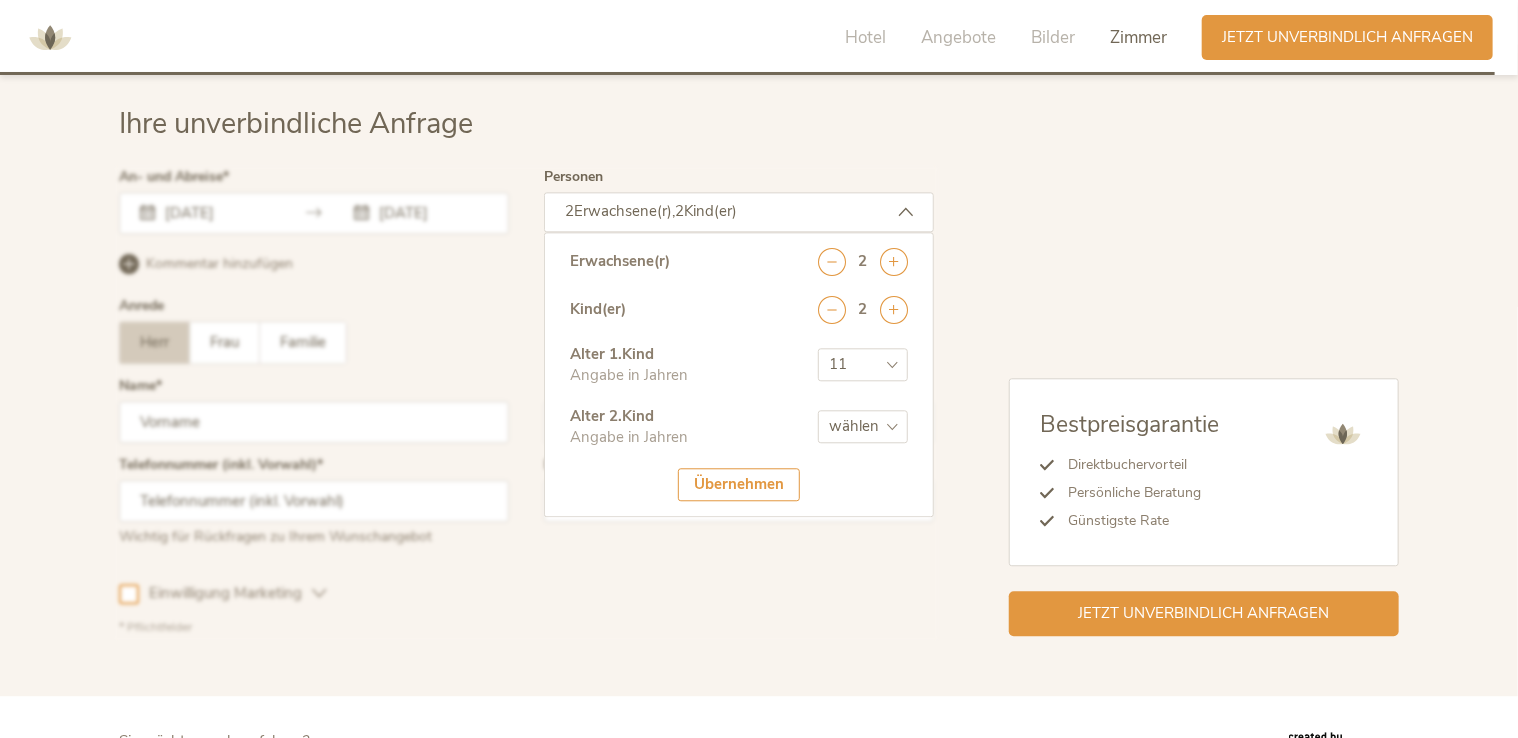 select on "15" 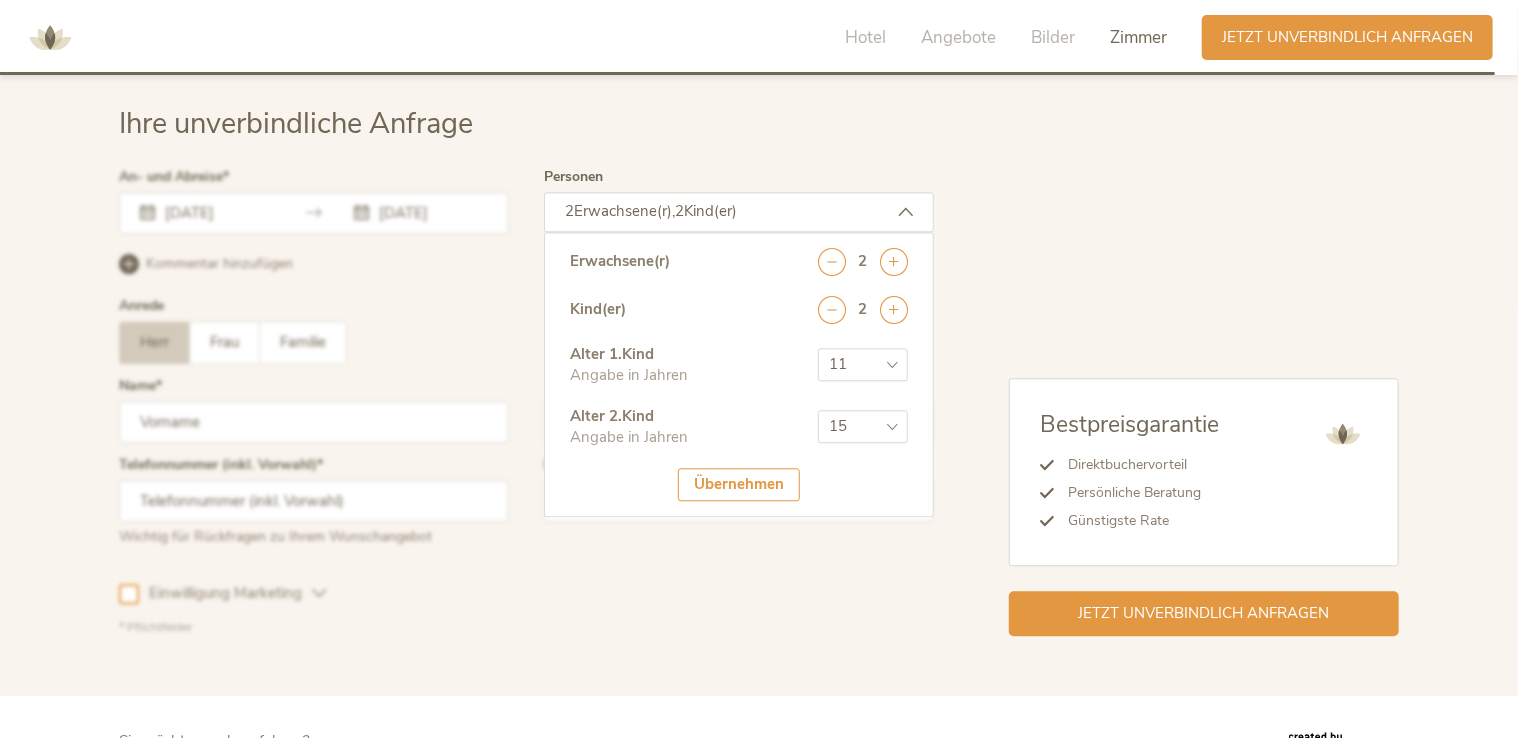 click on "wählen   0 1 2 3 4 5 6 7 8 9 10 11 12 13 14 15 16 17" at bounding box center (863, 426) 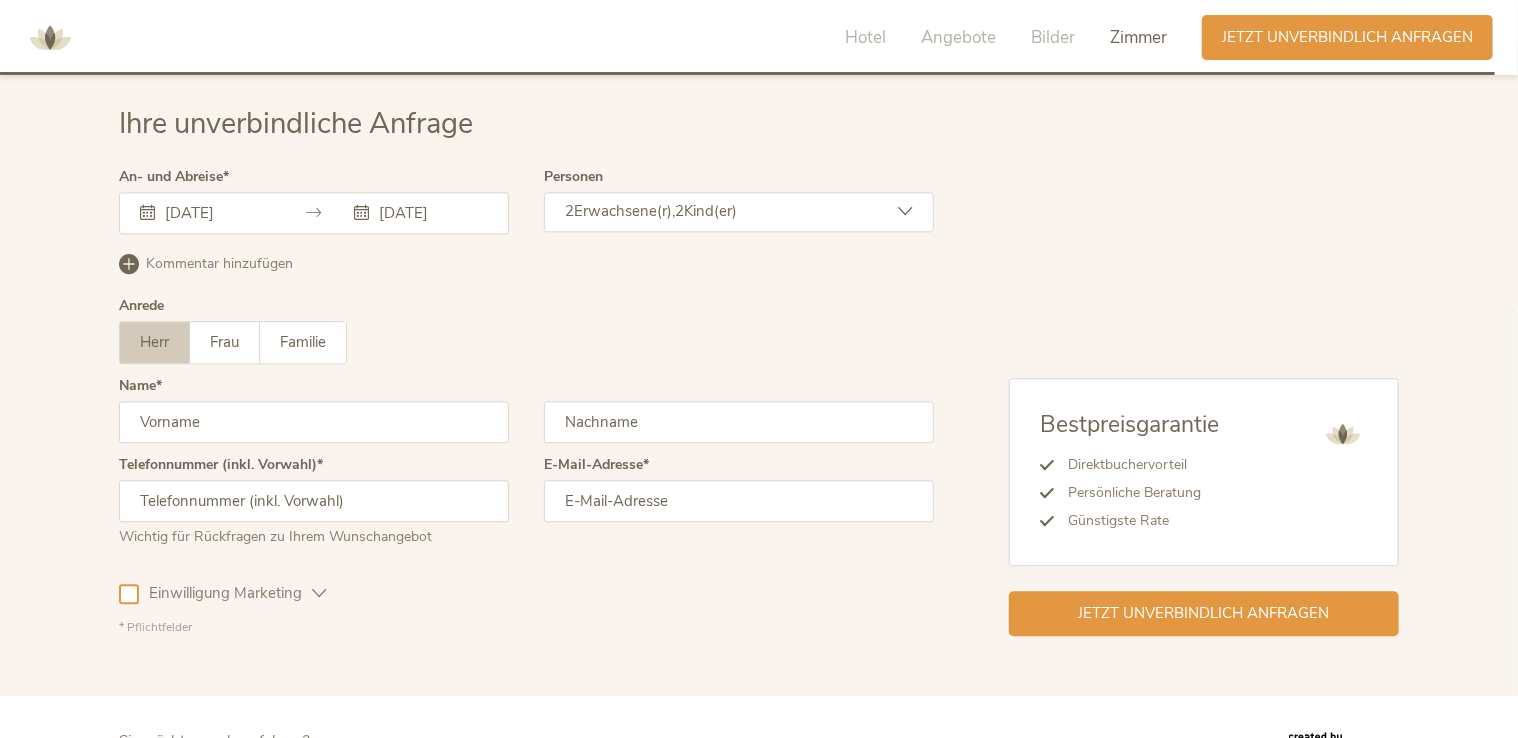 click at bounding box center [314, 422] 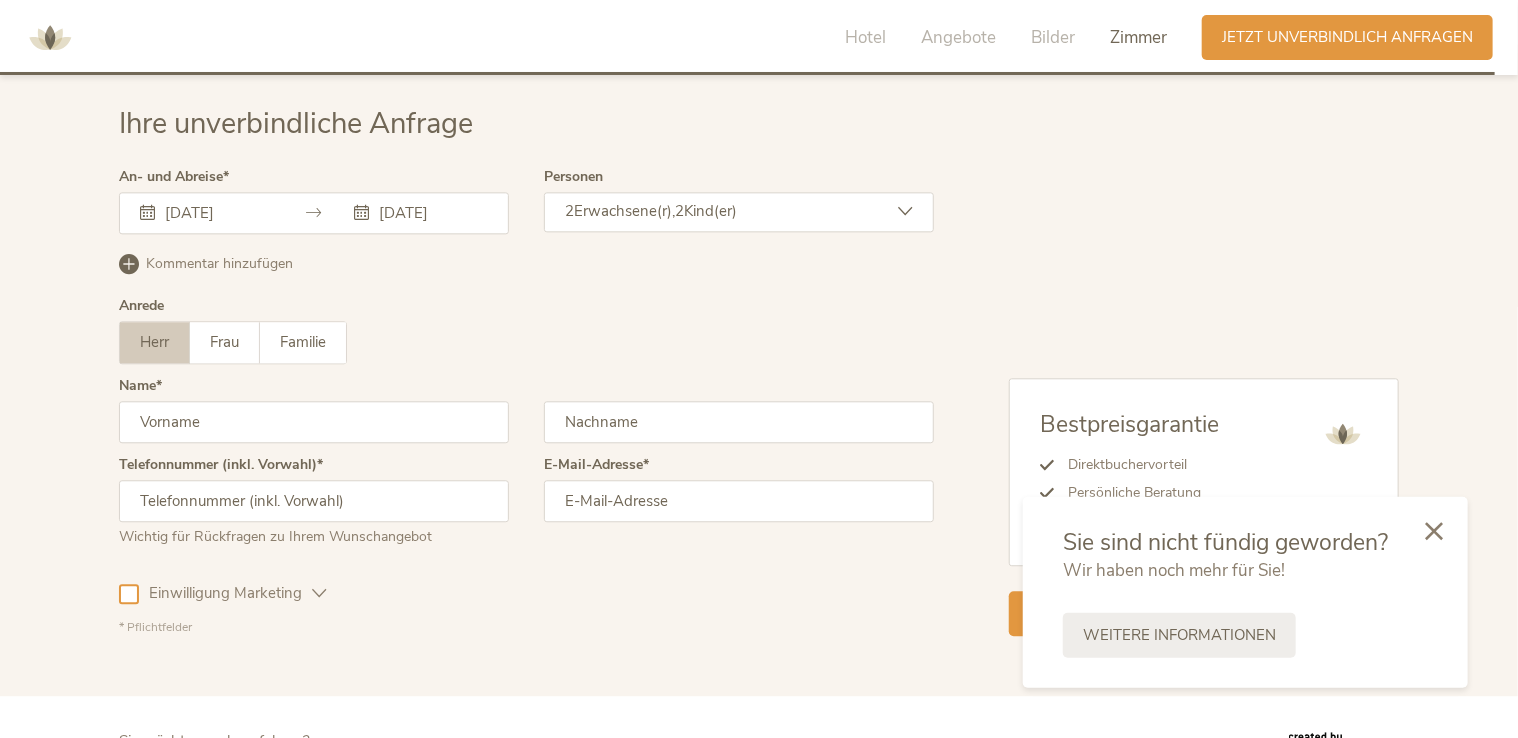 type on "[FIRST]" 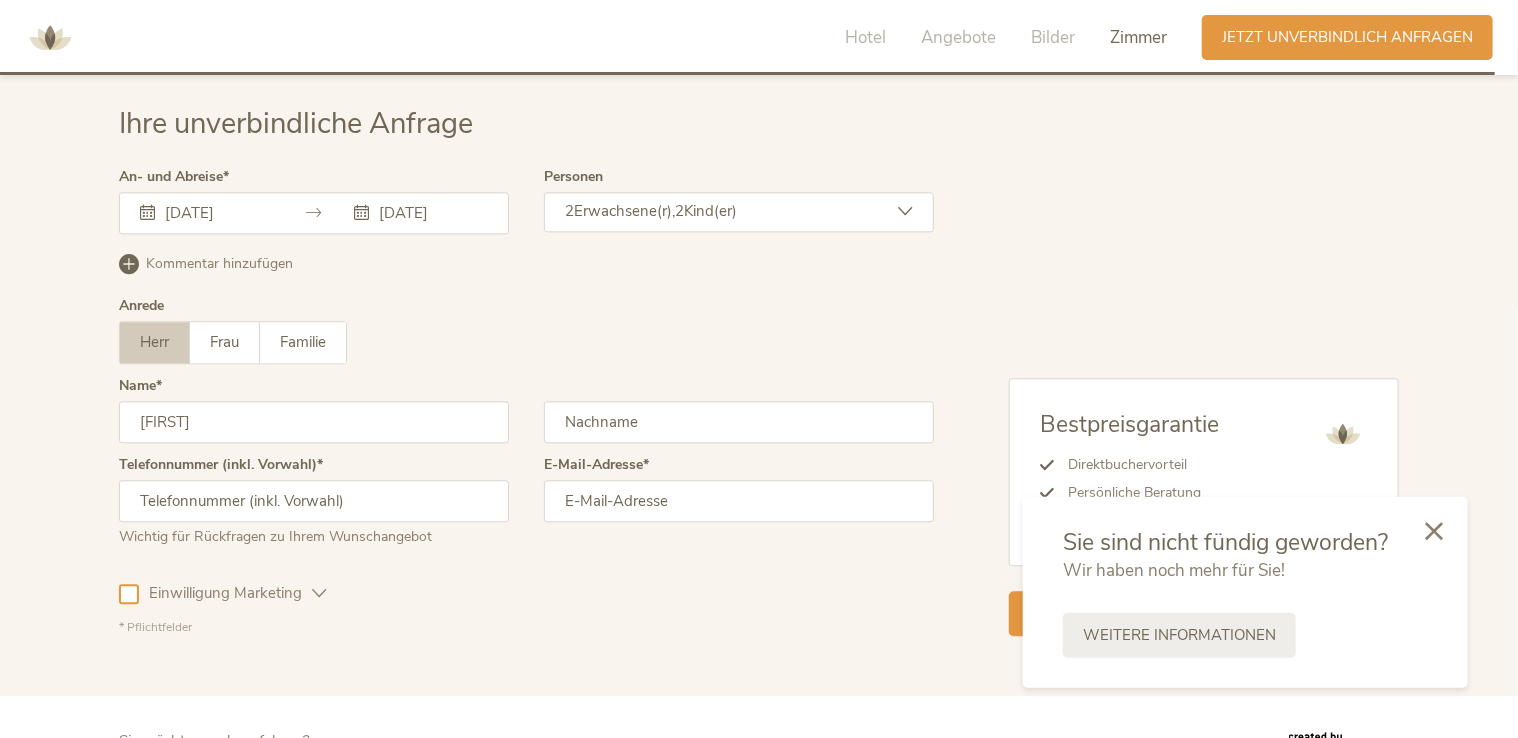 type on "[LAST]" 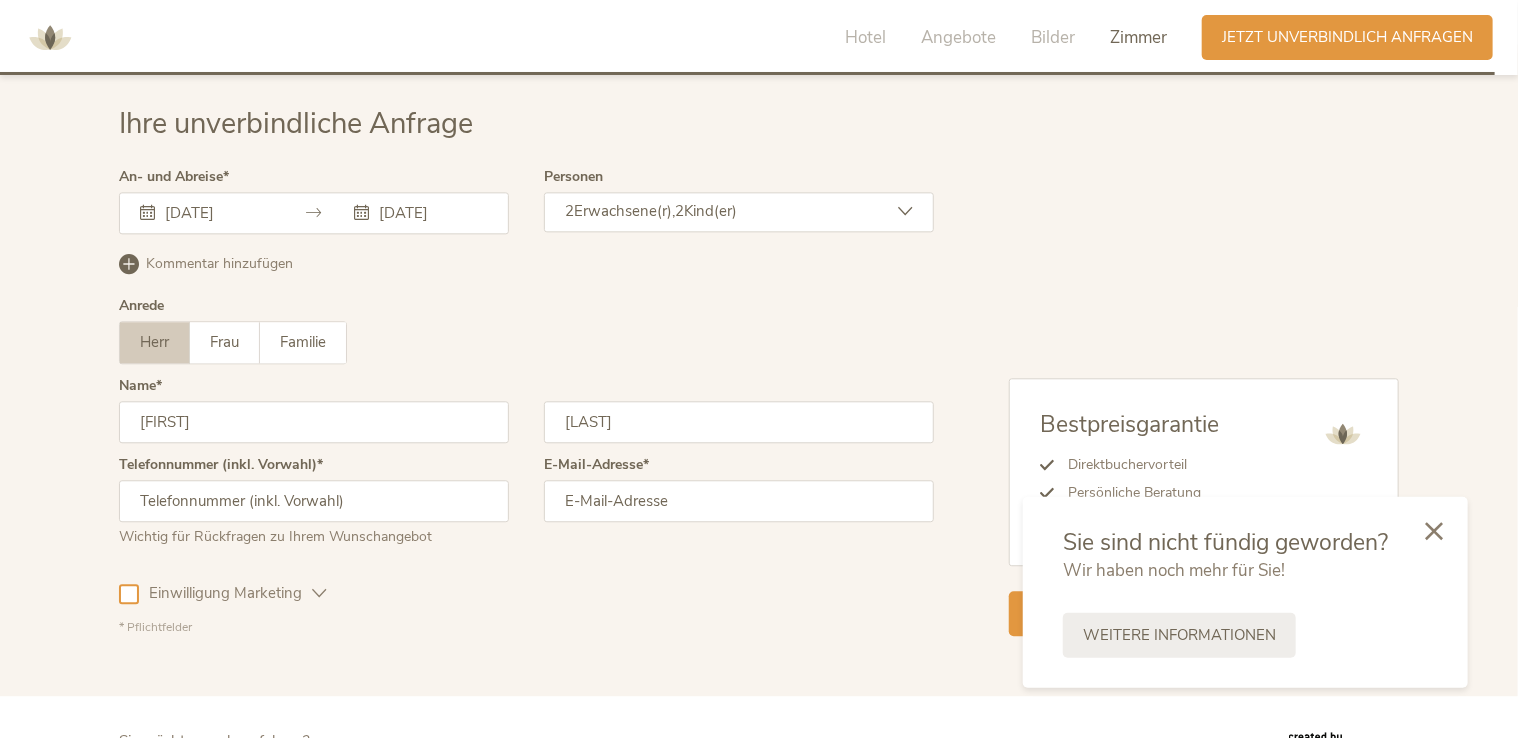 type on "[PHONE]" 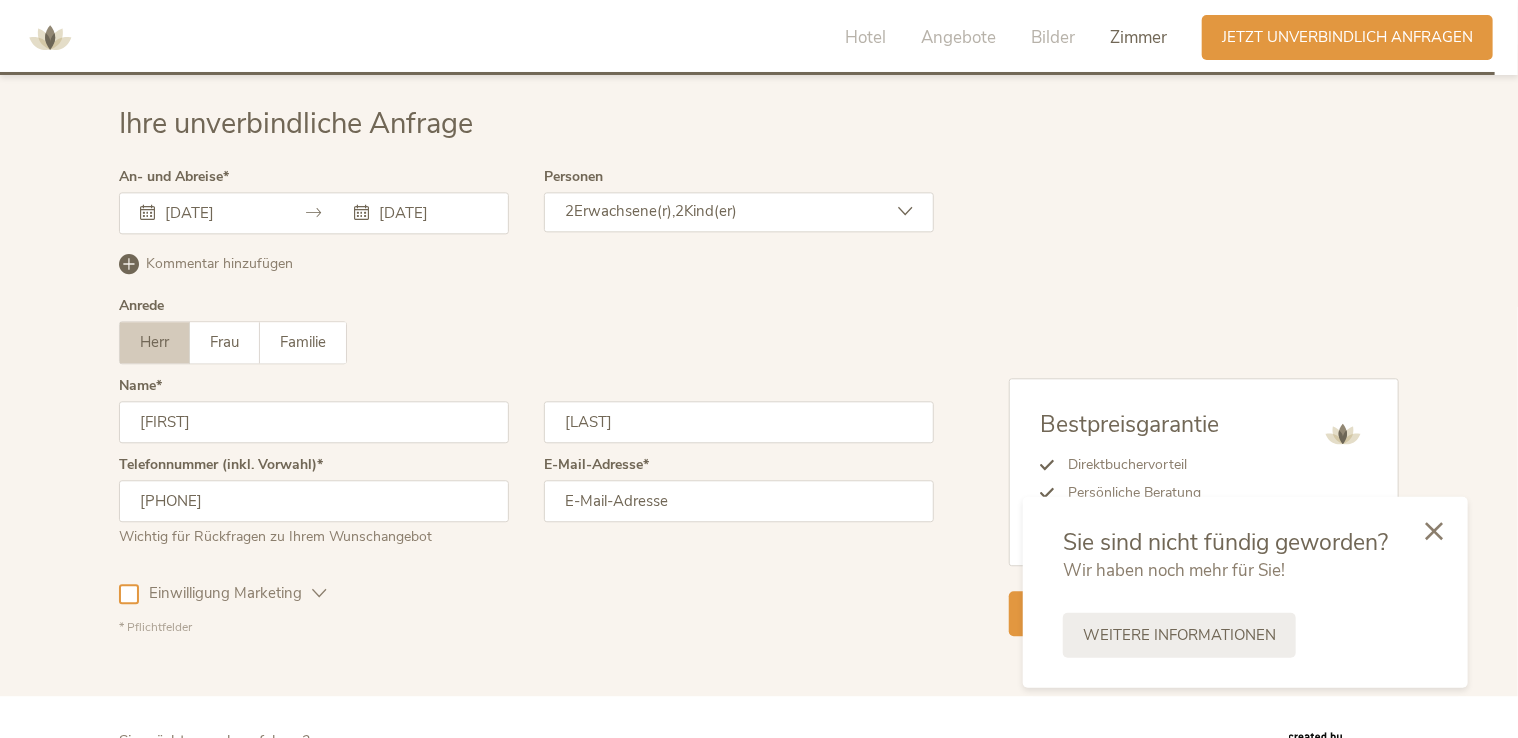 type on "[EMAIL]" 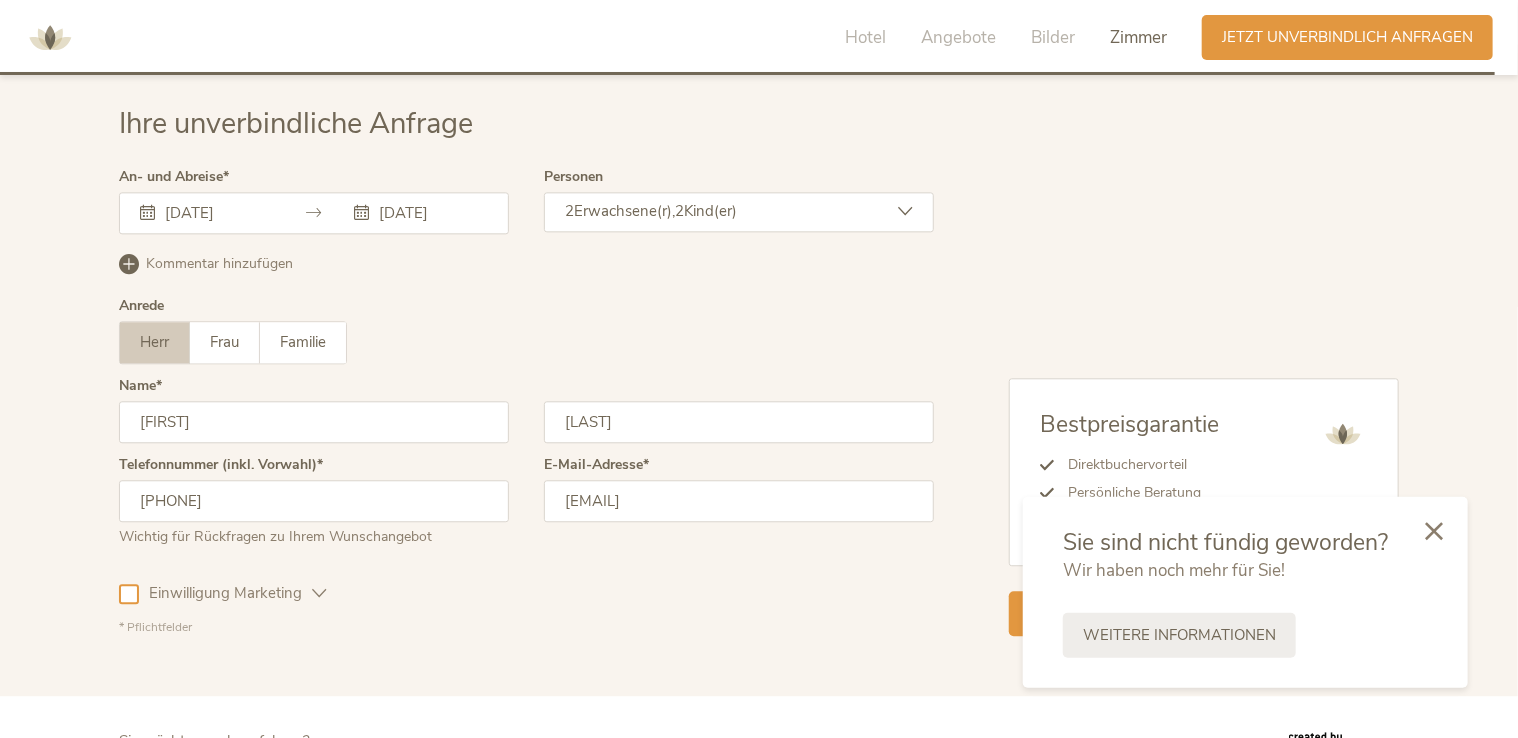 click on "[PHONE]" at bounding box center (314, 501) 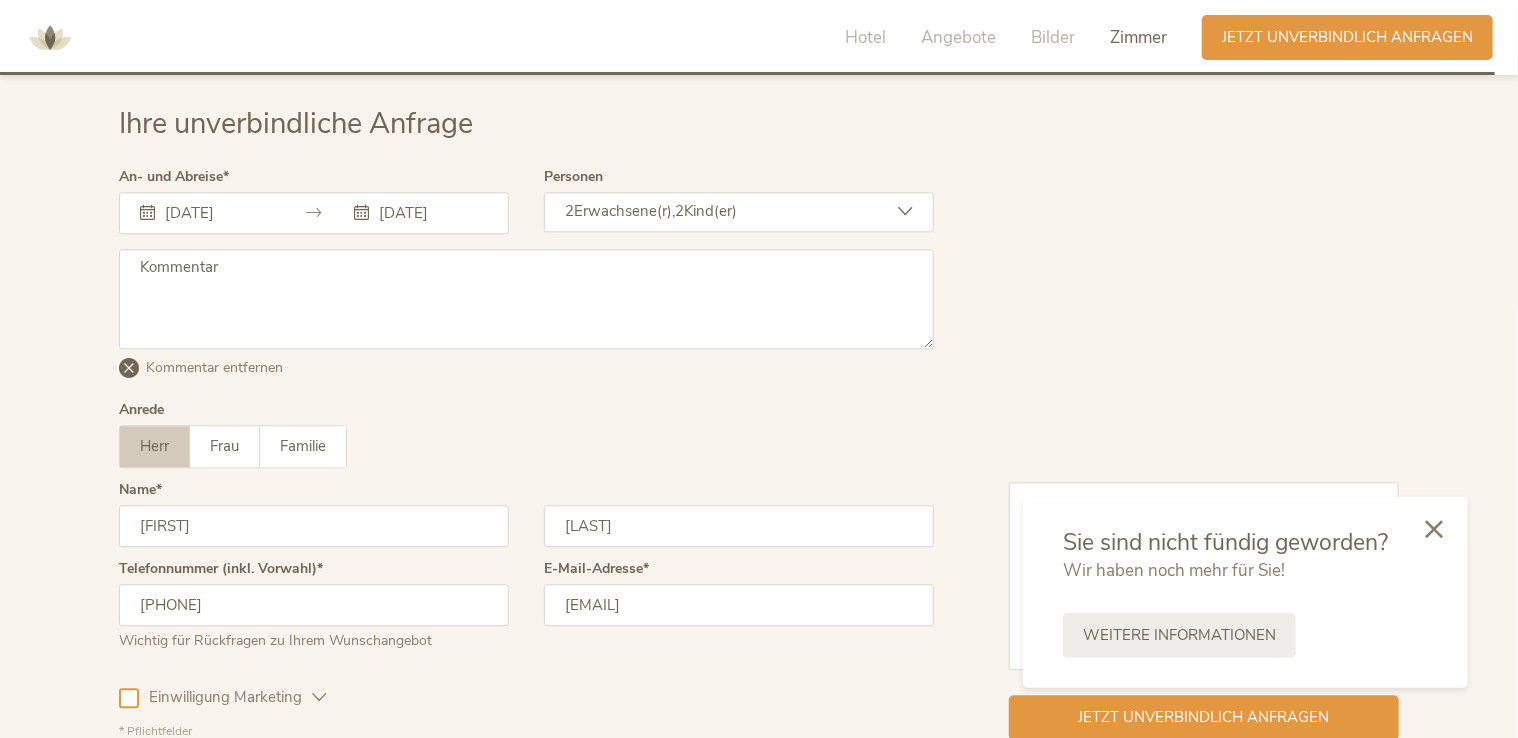 click at bounding box center [1434, 529] 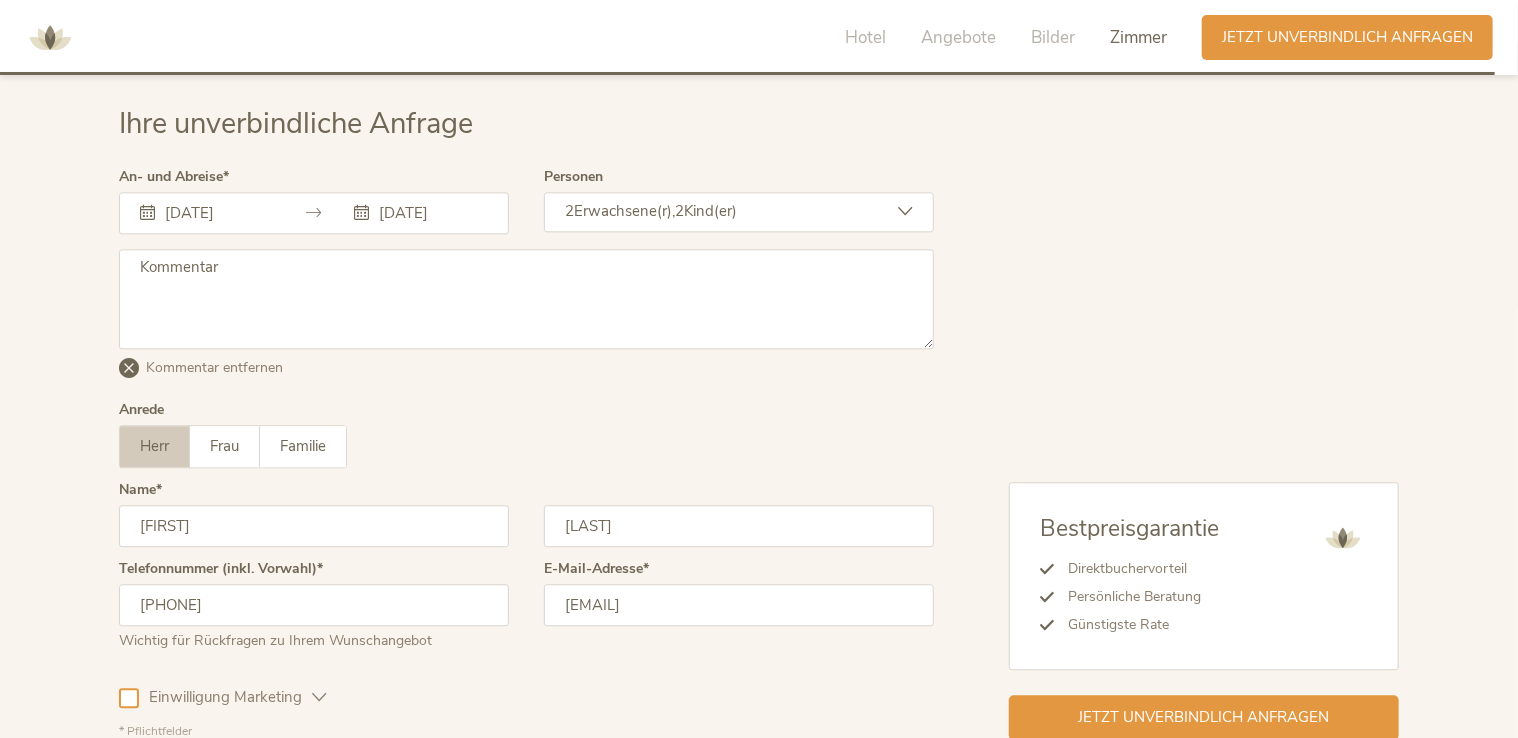 click on "Bestpreisgarantie Direktbuchervorteil Persönliche Beratung Günstigste Rate Jetzt unverbindlich anfragen" at bounding box center (1166, 455) 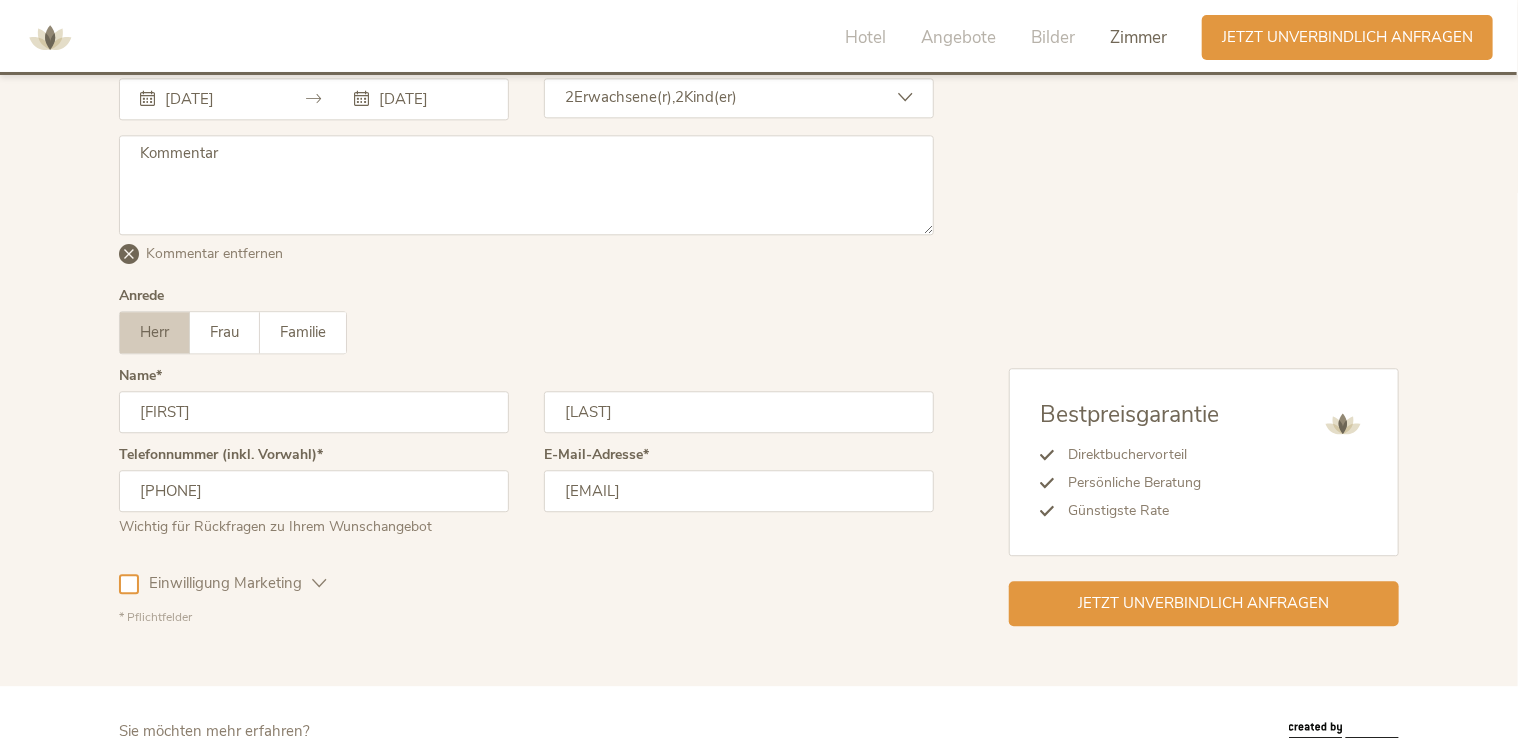 scroll, scrollTop: 6242, scrollLeft: 0, axis: vertical 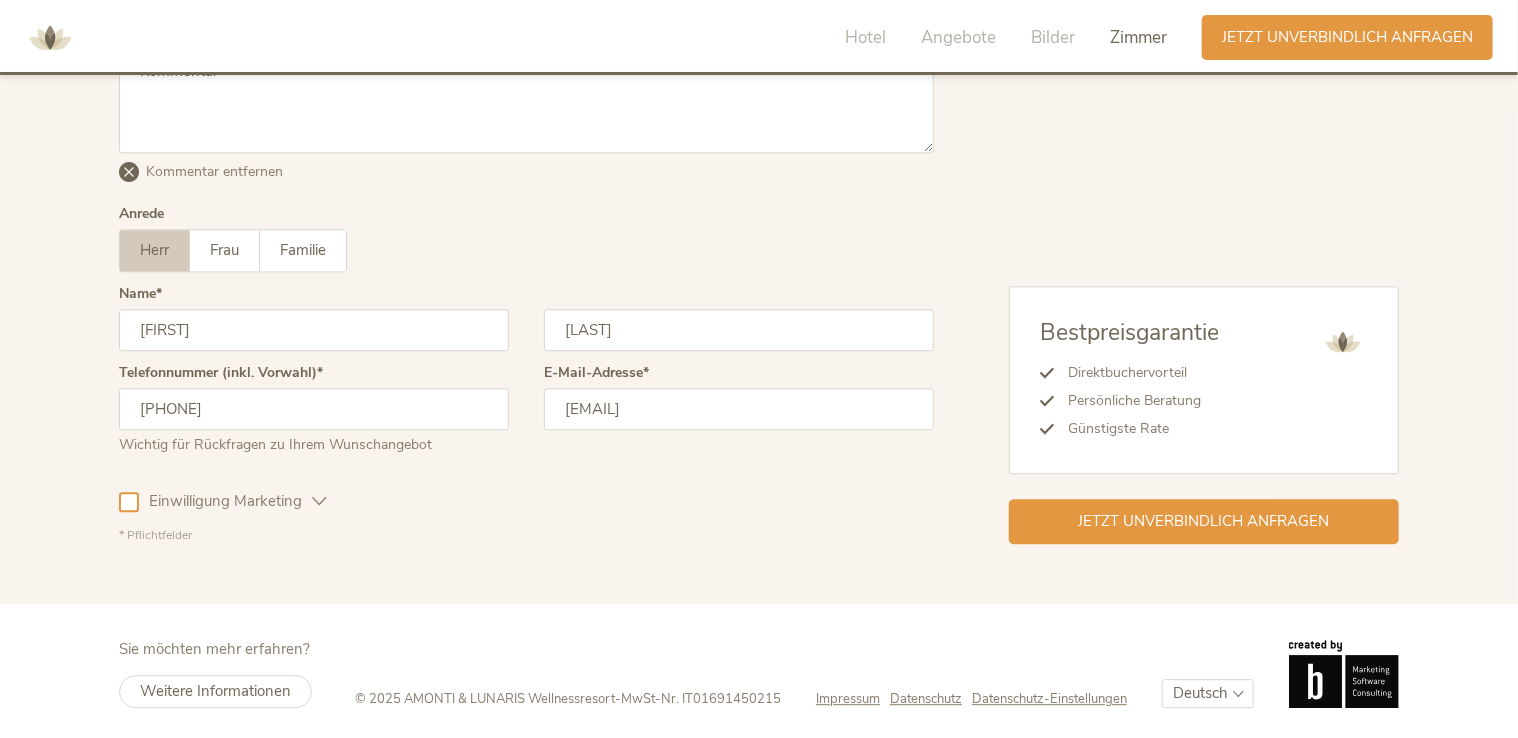click on "Herr Frau Familie
Herr
Frau
Familie" at bounding box center [526, 250] 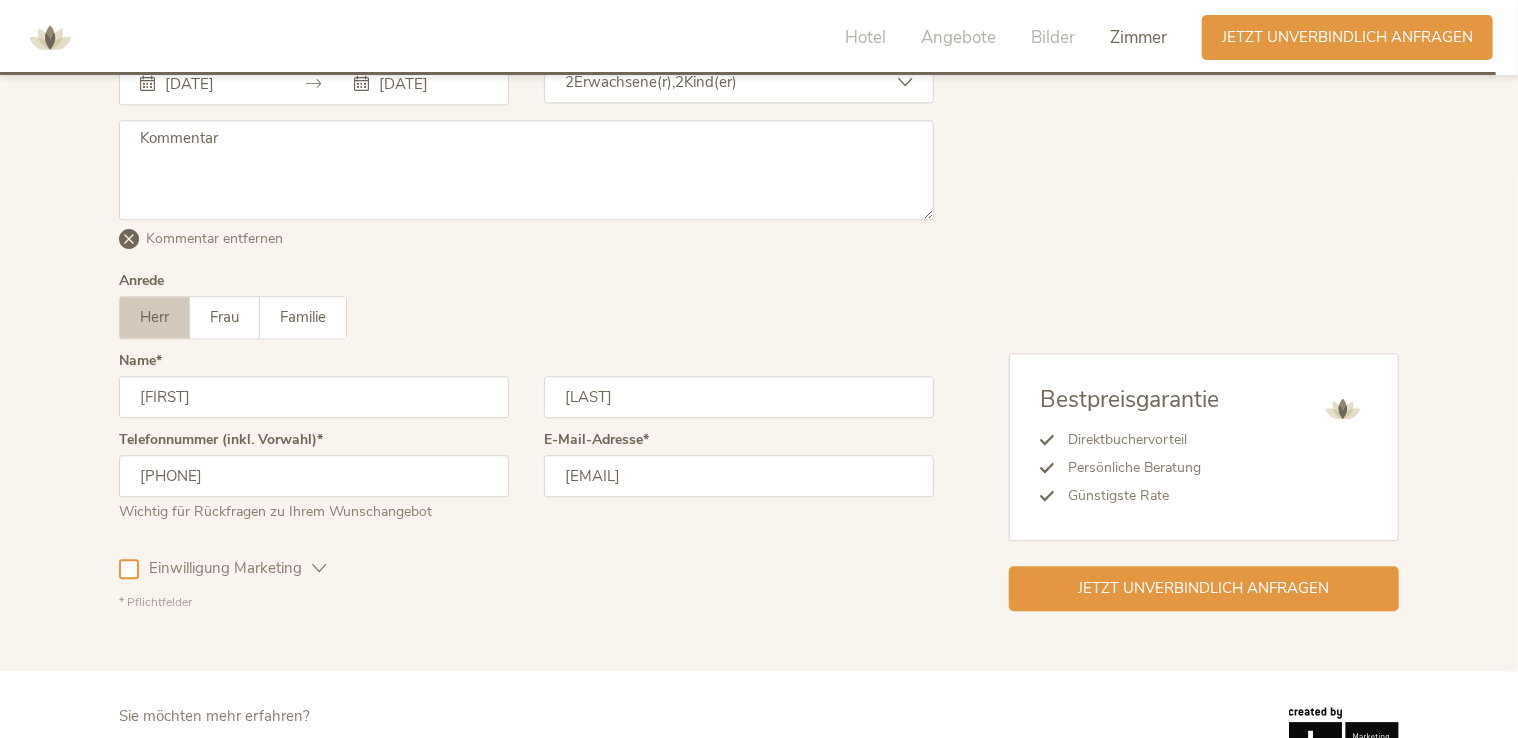 scroll, scrollTop: 6142, scrollLeft: 0, axis: vertical 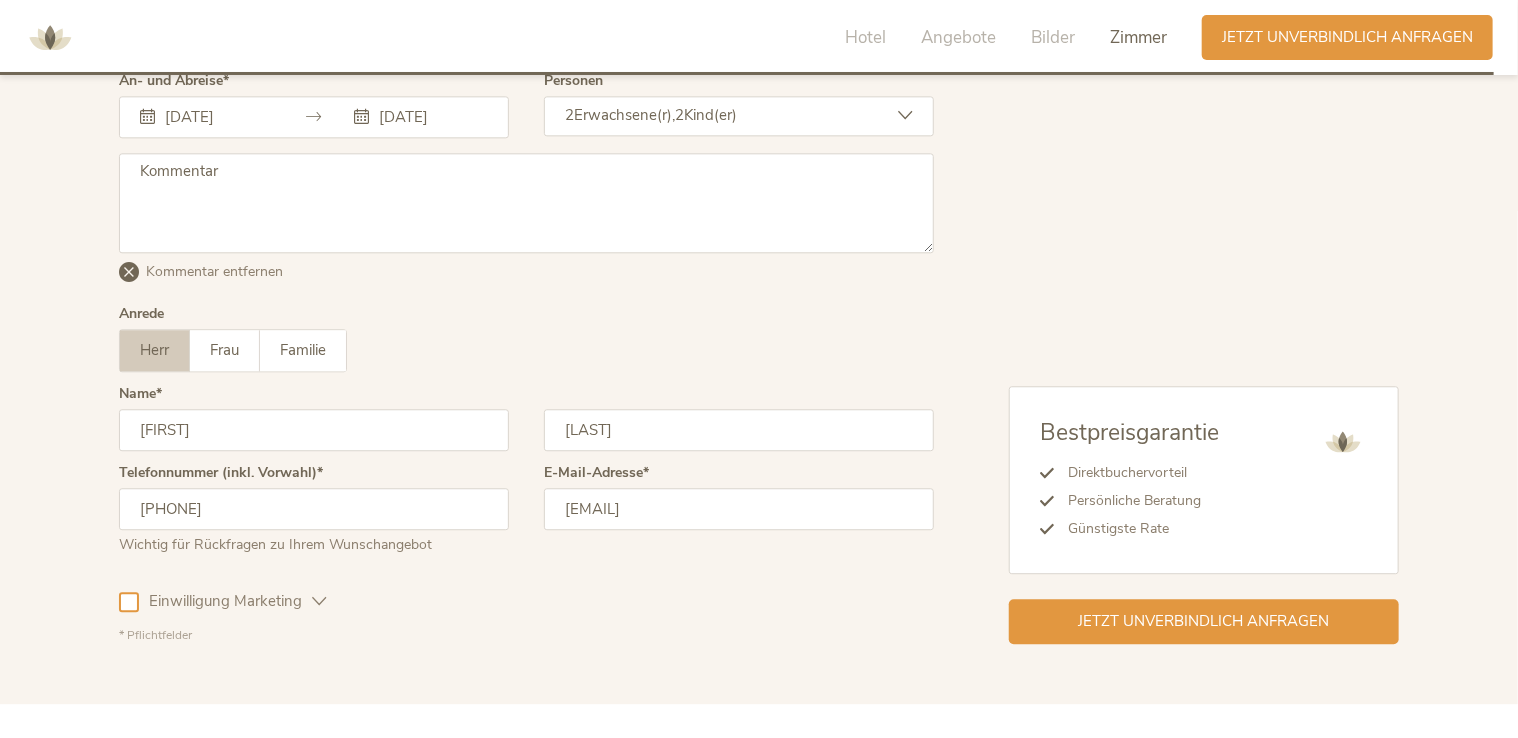 click at bounding box center (526, 203) 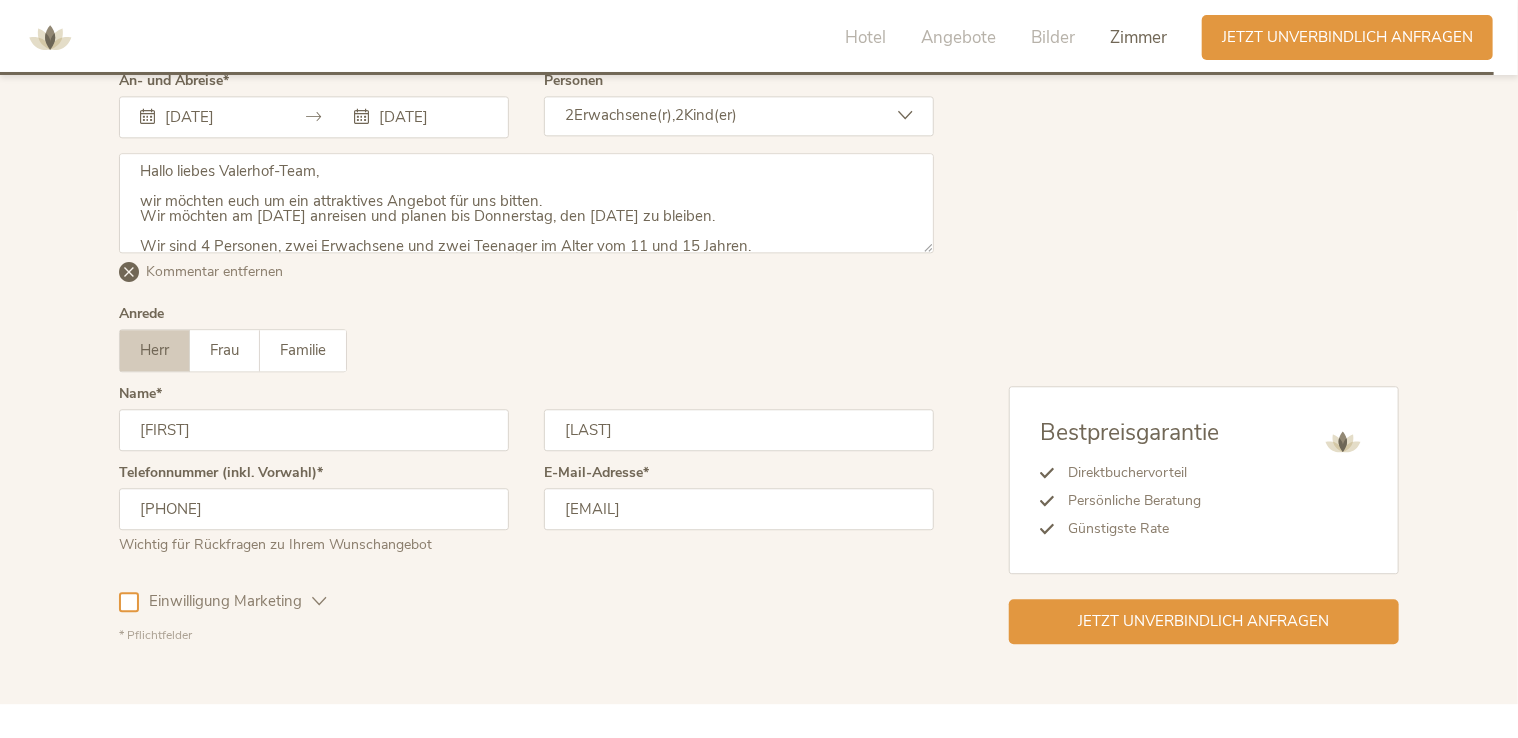 scroll, scrollTop: 4, scrollLeft: 0, axis: vertical 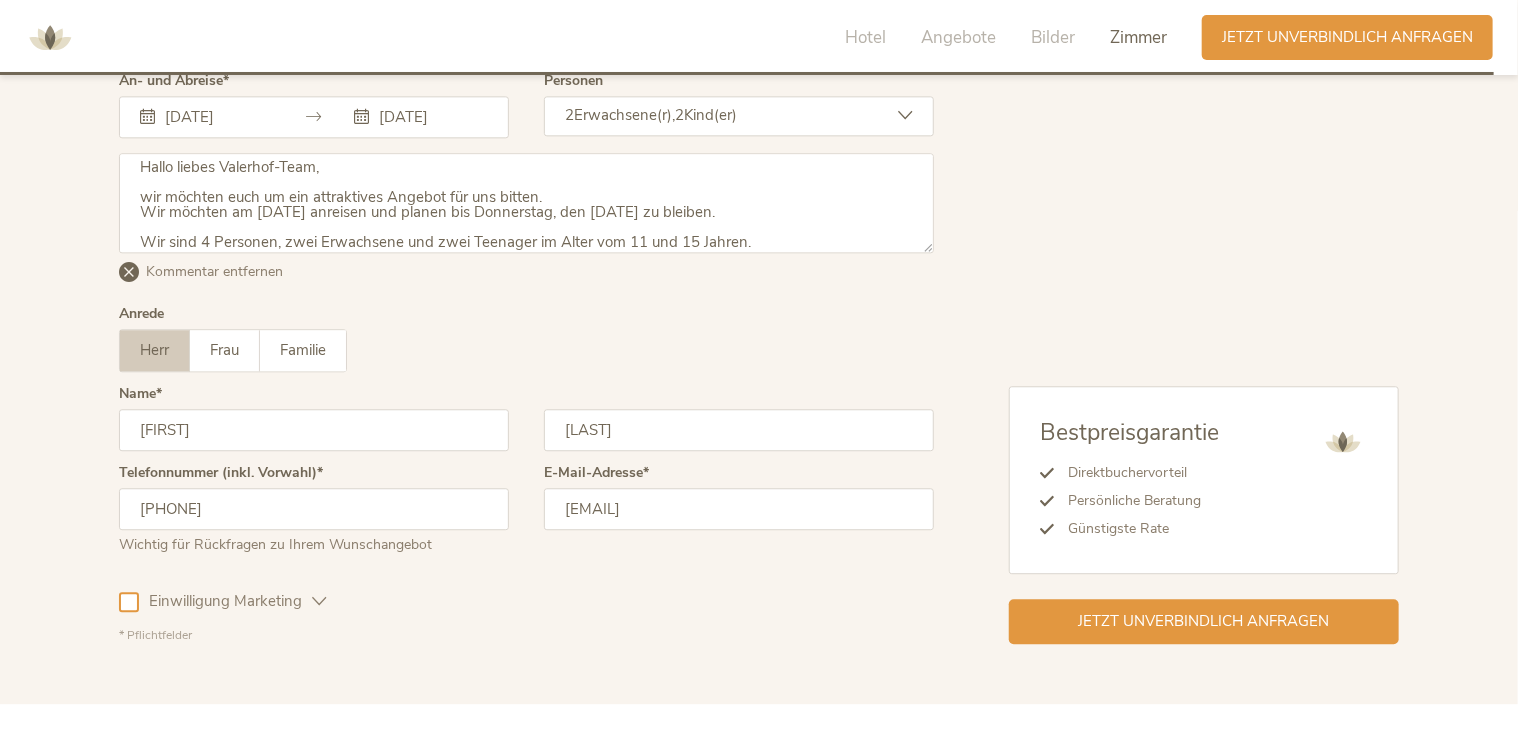 click on "Hallo liebes Valerhof-Team,
wir möchten euch um ein attraktives Angebot für uns bitten.
Wir möchten am [DATE] anreisen und planen bis Donnerstag, den [DATE] zu bleiben.
Wir sind 4 Personen, zwei Erwachsene und zwei Teenager im Alter vom 11 und 15 Jahren." at bounding box center (526, 203) 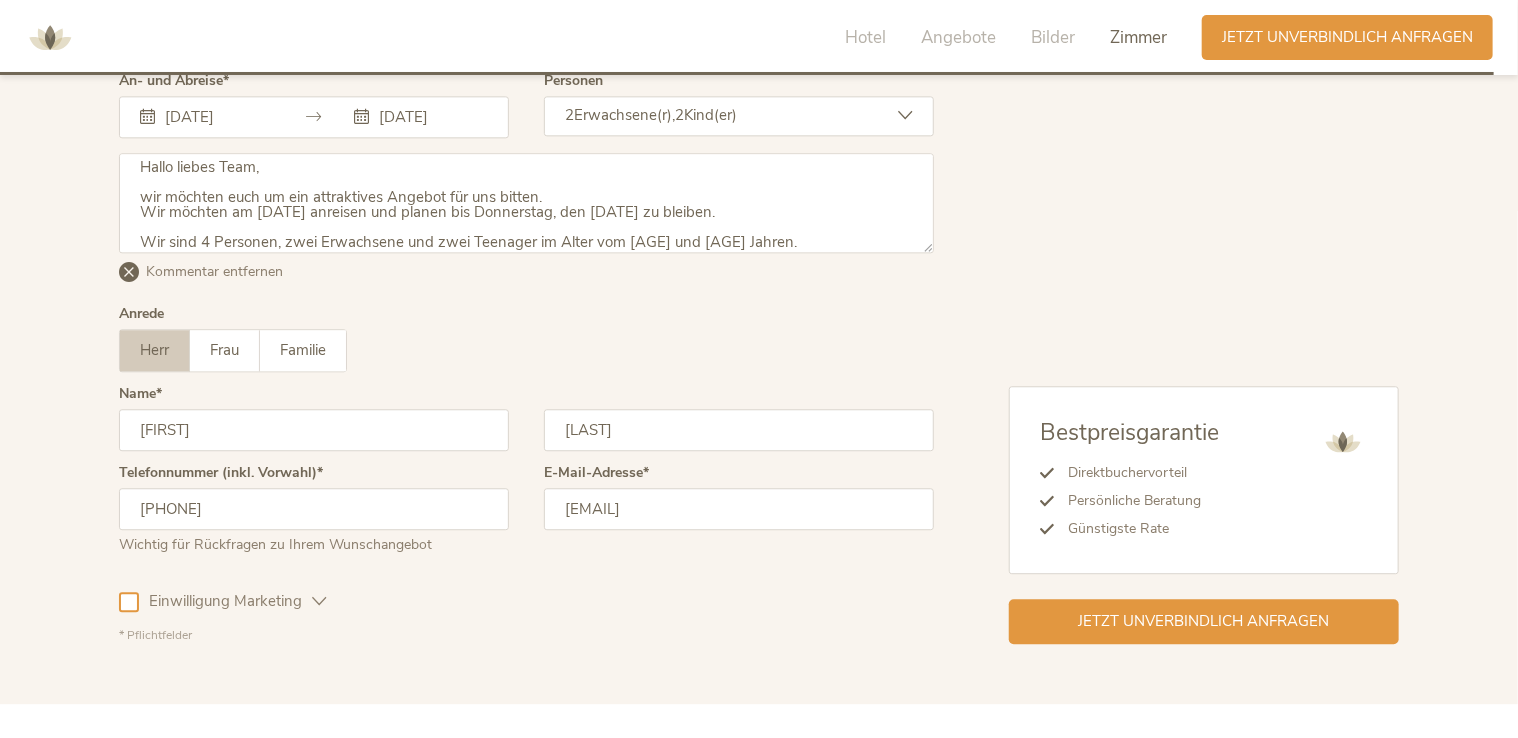 scroll, scrollTop: 11, scrollLeft: 0, axis: vertical 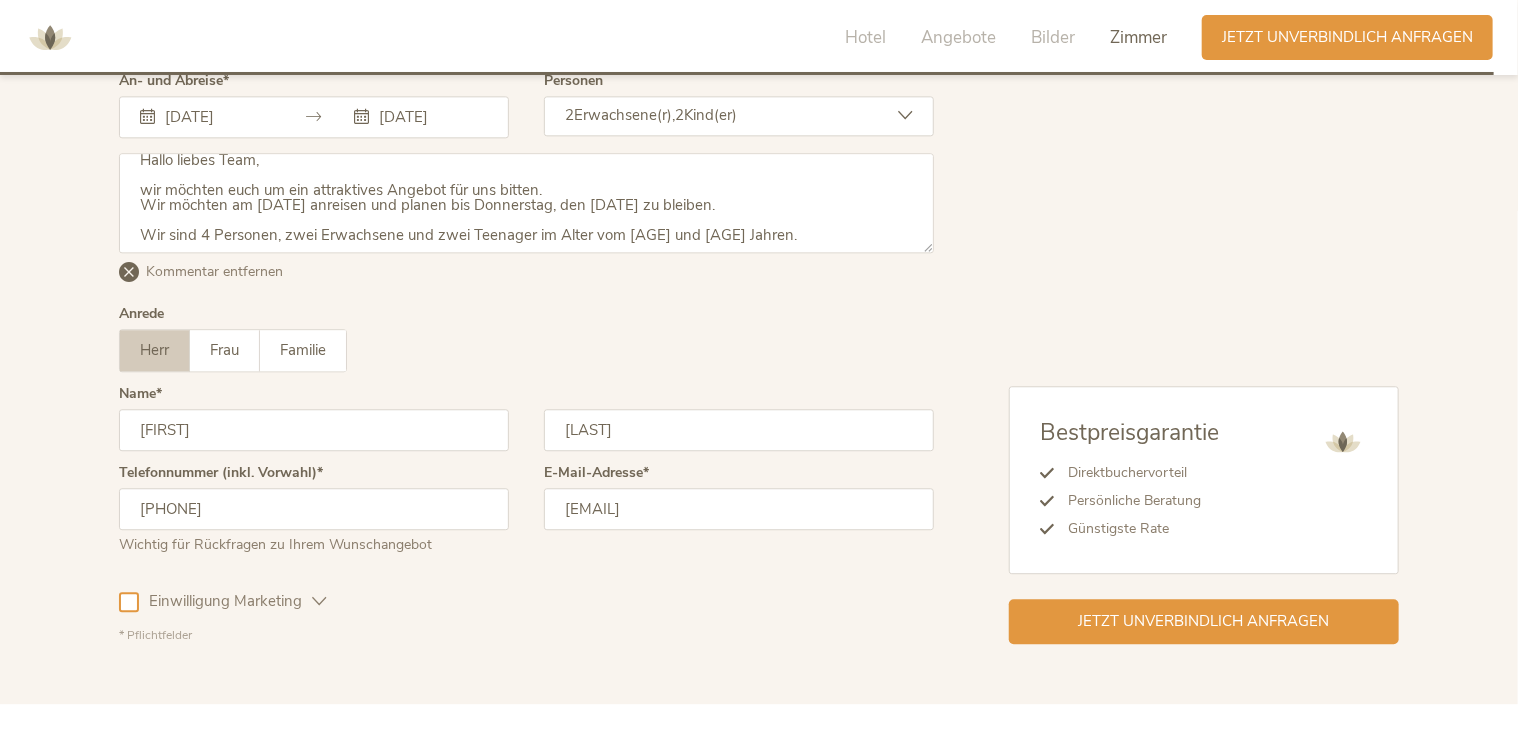 click on "Hallo liebes Team,
wir möchten euch um ein attraktives Angebot für uns bitten.
Wir möchten am [DATE] anreisen und planen bis Donnerstag, den [DATE] zu bleiben.
Wir sind 4 Personen, zwei Erwachsene und zwei Teenager im Alter vom [AGE] und [AGE] Jahren." at bounding box center (526, 203) 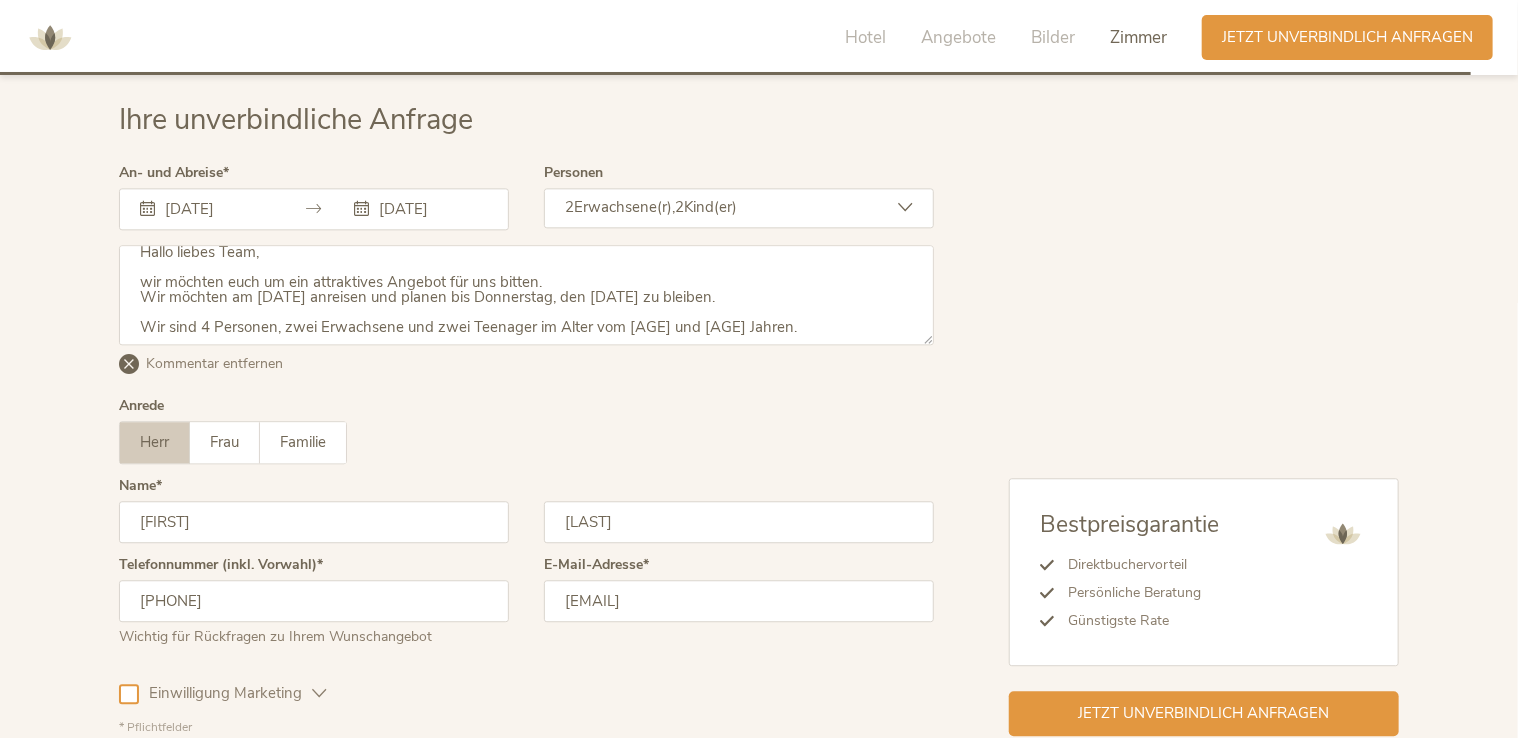 scroll, scrollTop: 6042, scrollLeft: 0, axis: vertical 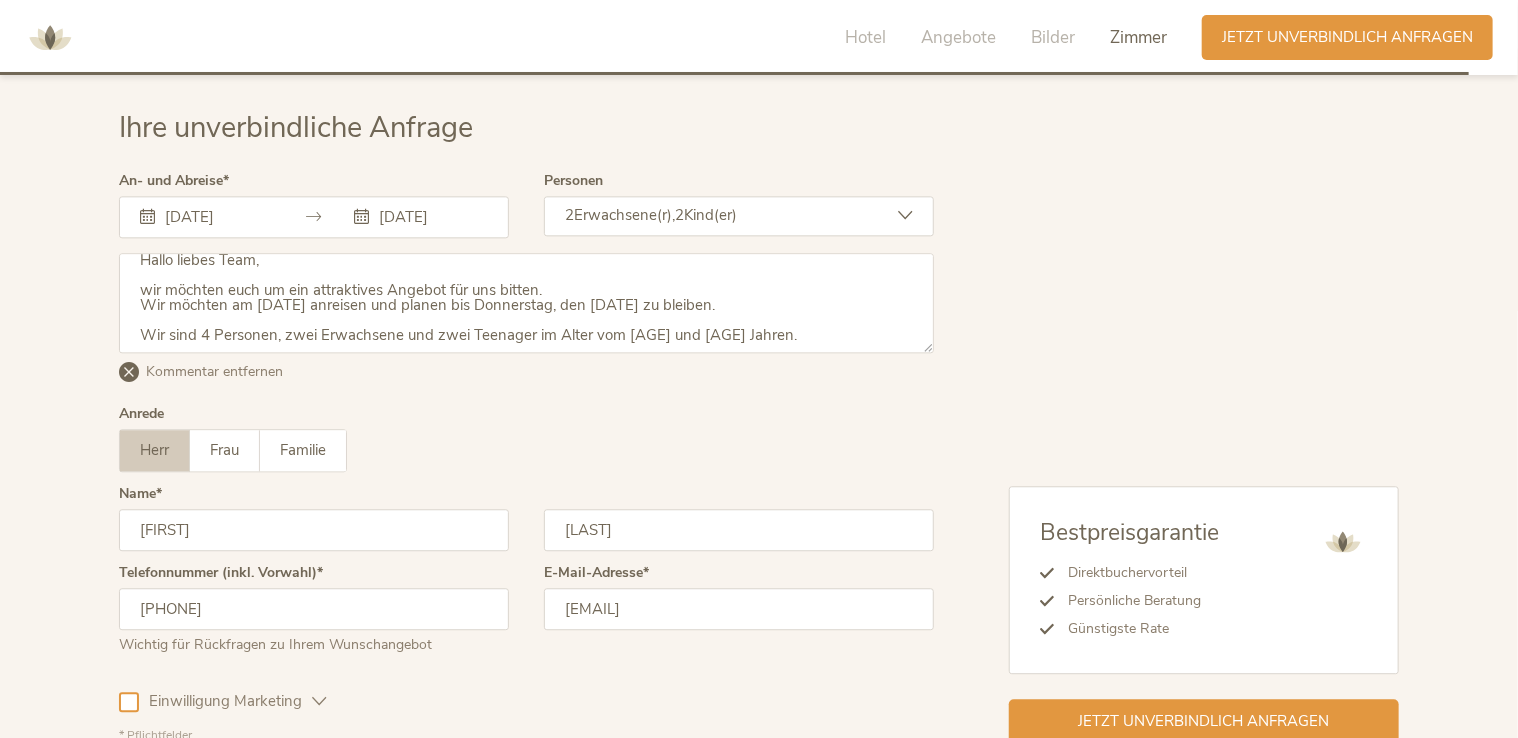 click on "Hallo liebes Team,
wir möchten euch um ein attraktives Angebot für uns bitten.
Wir möchten am [DATE] anreisen und planen bis Donnerstag, den [DATE] zu bleiben.
Wir sind 4 Personen, zwei Erwachsene und zwei Teenager im Alter vom [AGE] und [AGE] Jahren." at bounding box center [526, 303] 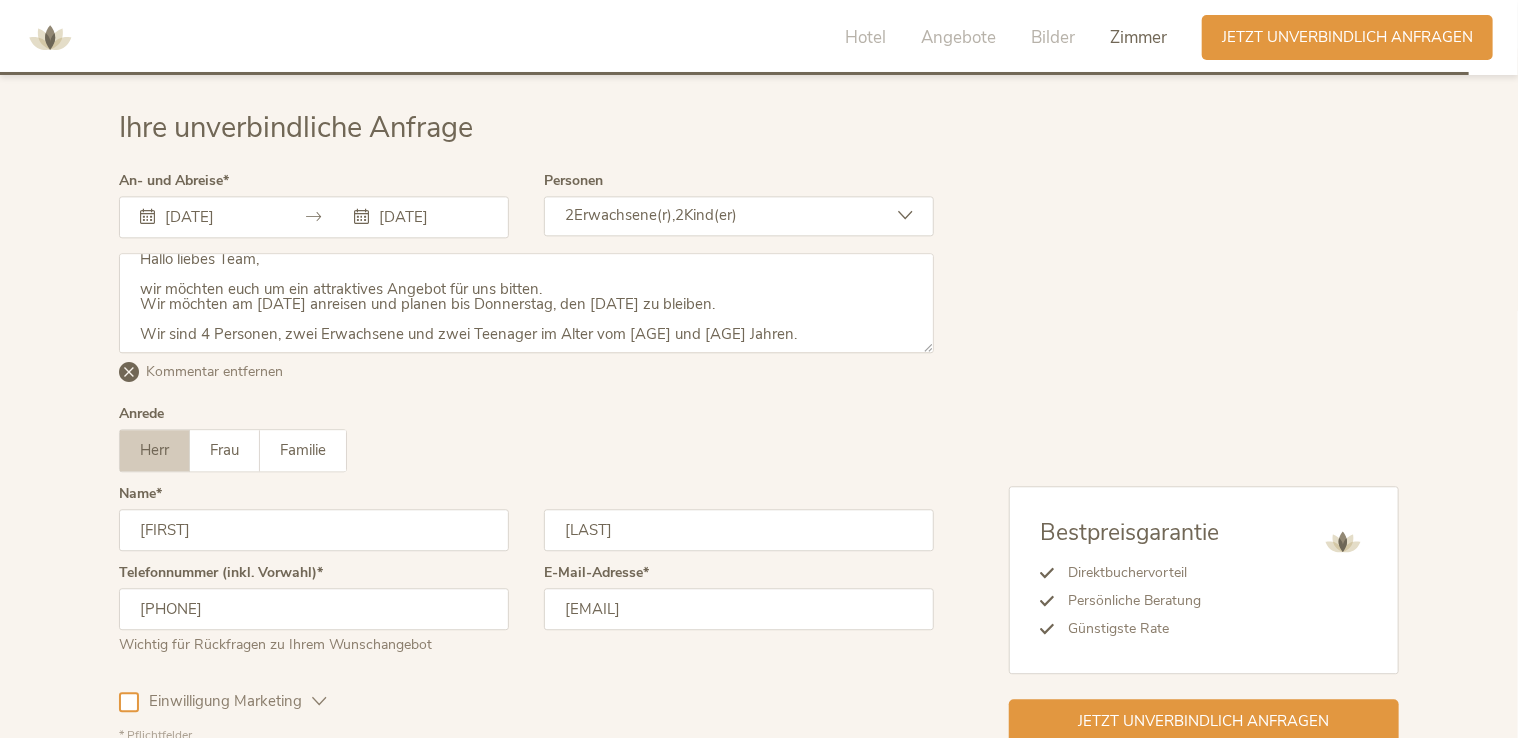 scroll, scrollTop: 34, scrollLeft: 0, axis: vertical 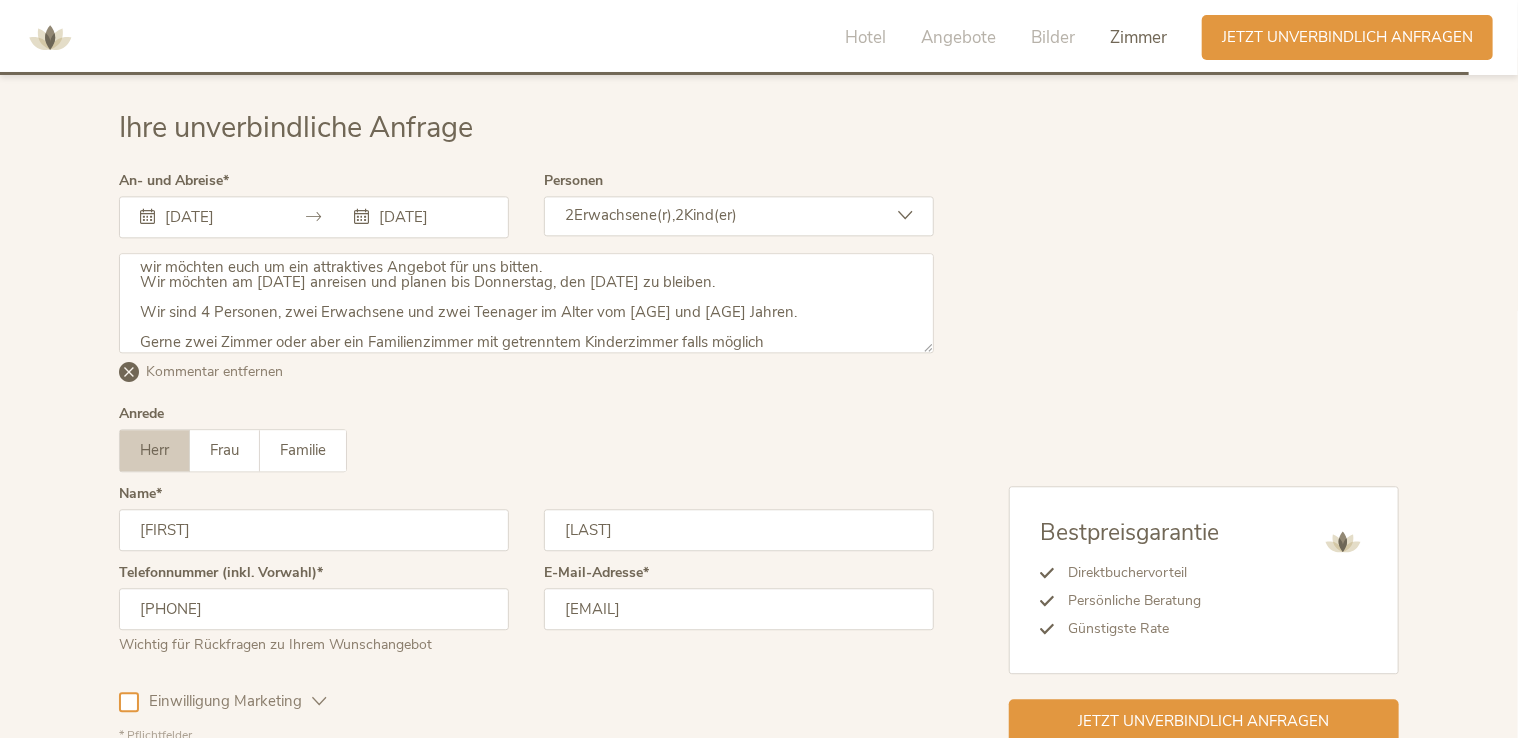 click on "Hallo liebes Team,
wir möchten euch um ein attraktives Angebot für uns bitten.
Wir möchten am [DATE] anreisen und planen bis Donnerstag, den [DATE] zu bleiben.
Wir sind 4 Personen, zwei Erwachsene und zwei Teenager im Alter vom [AGE] und [AGE] Jahren.
Gerne zwei Zimmer oder aber ein Familienzimmer mit getrenntem Kinderzimmer falls möglich" at bounding box center (526, 303) 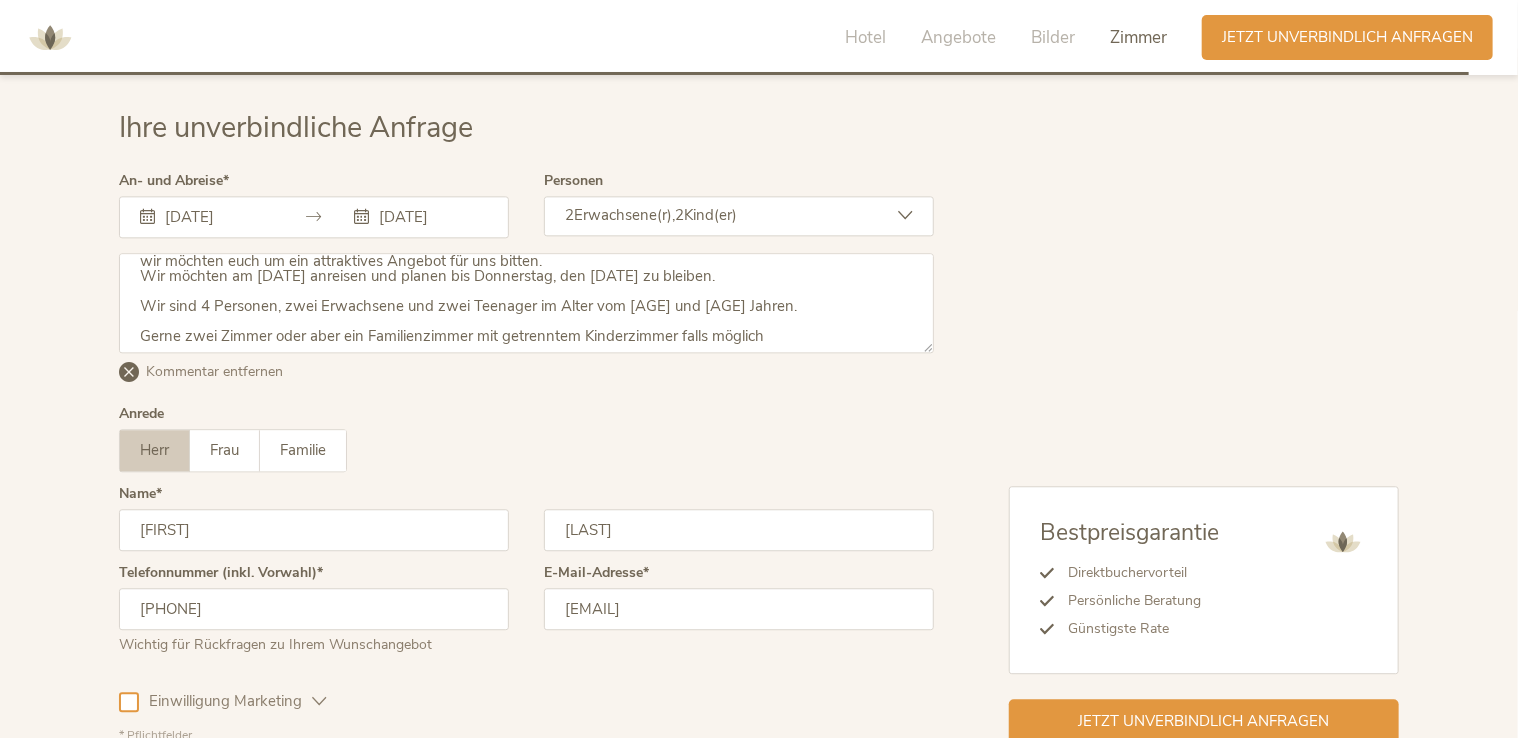 scroll, scrollTop: 41, scrollLeft: 0, axis: vertical 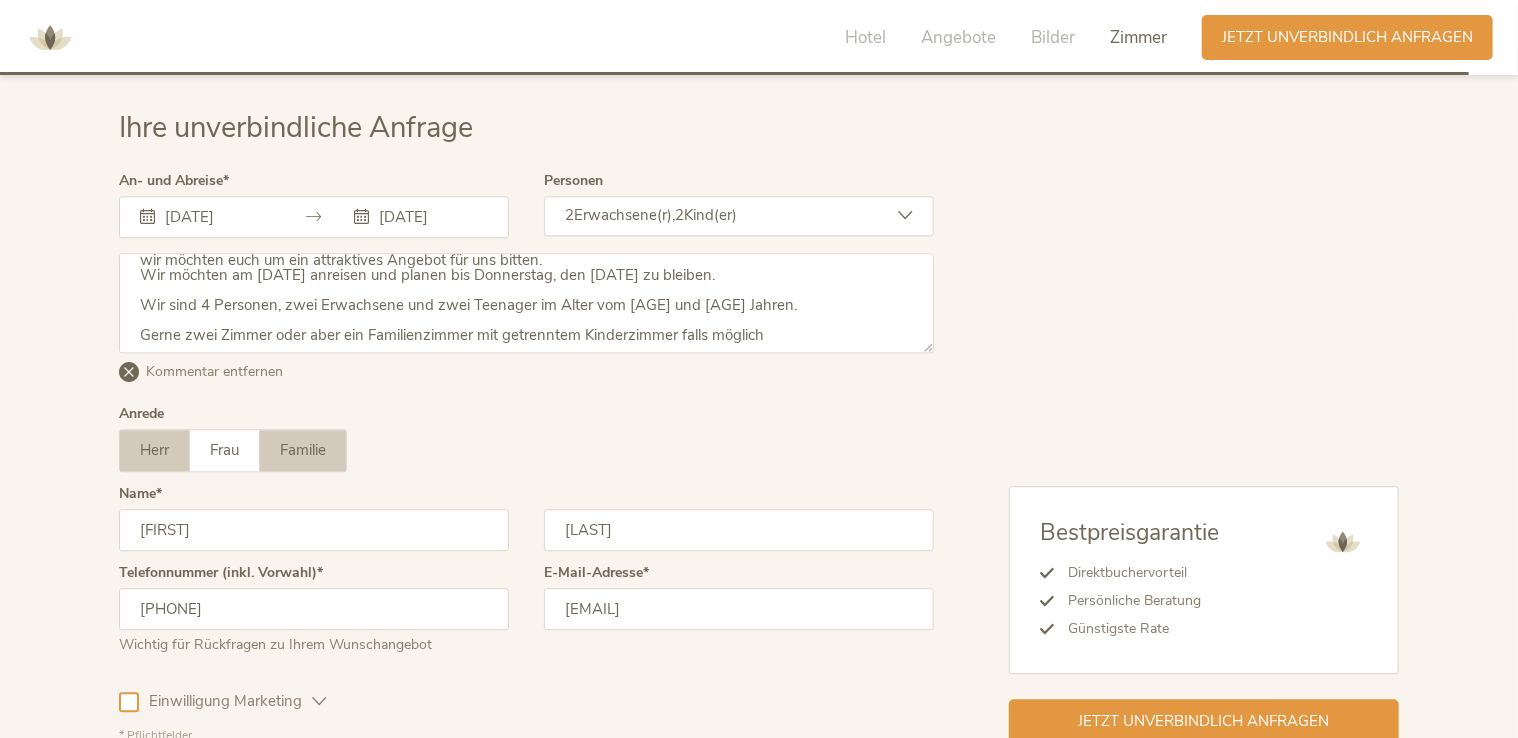 click on "Familie" at bounding box center [303, 450] 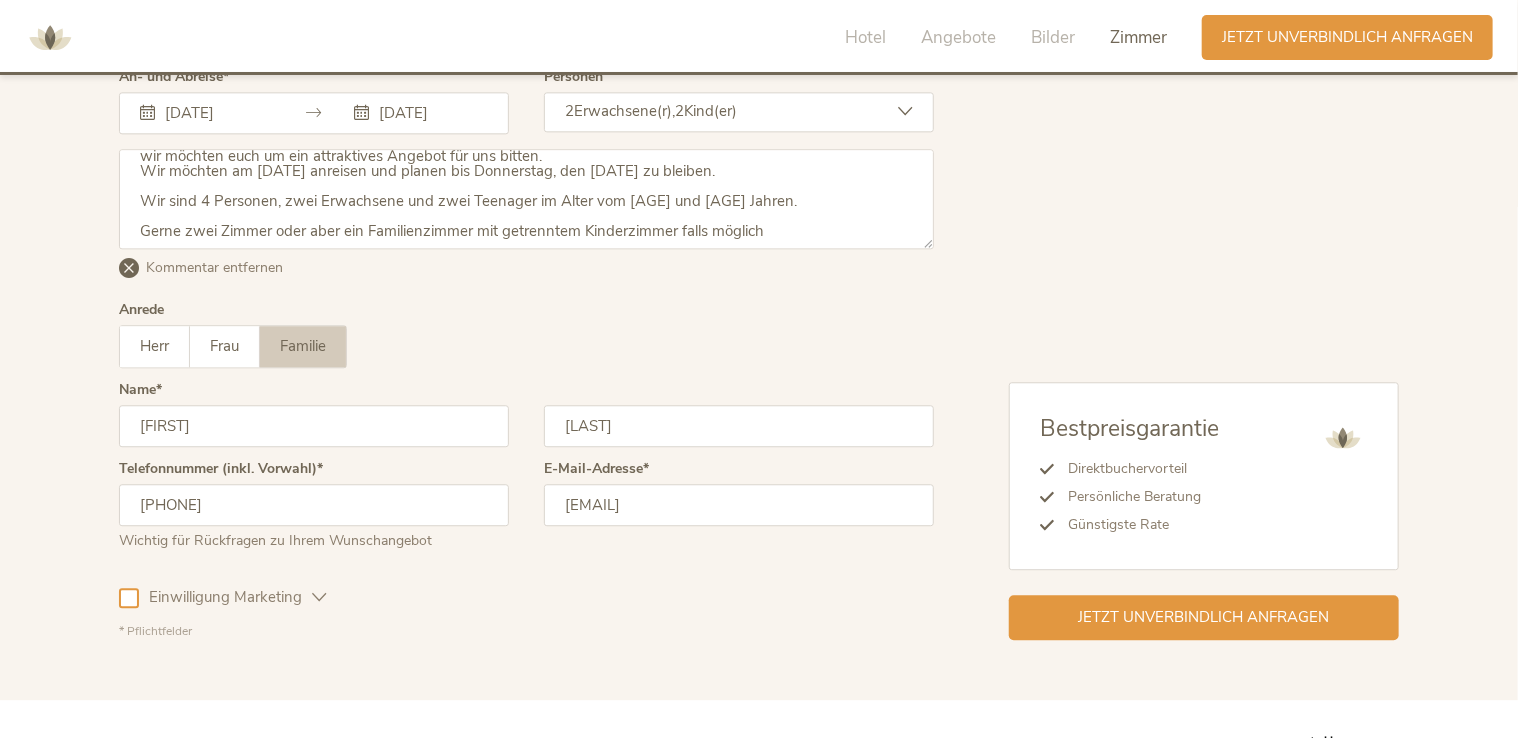 scroll, scrollTop: 6242, scrollLeft: 0, axis: vertical 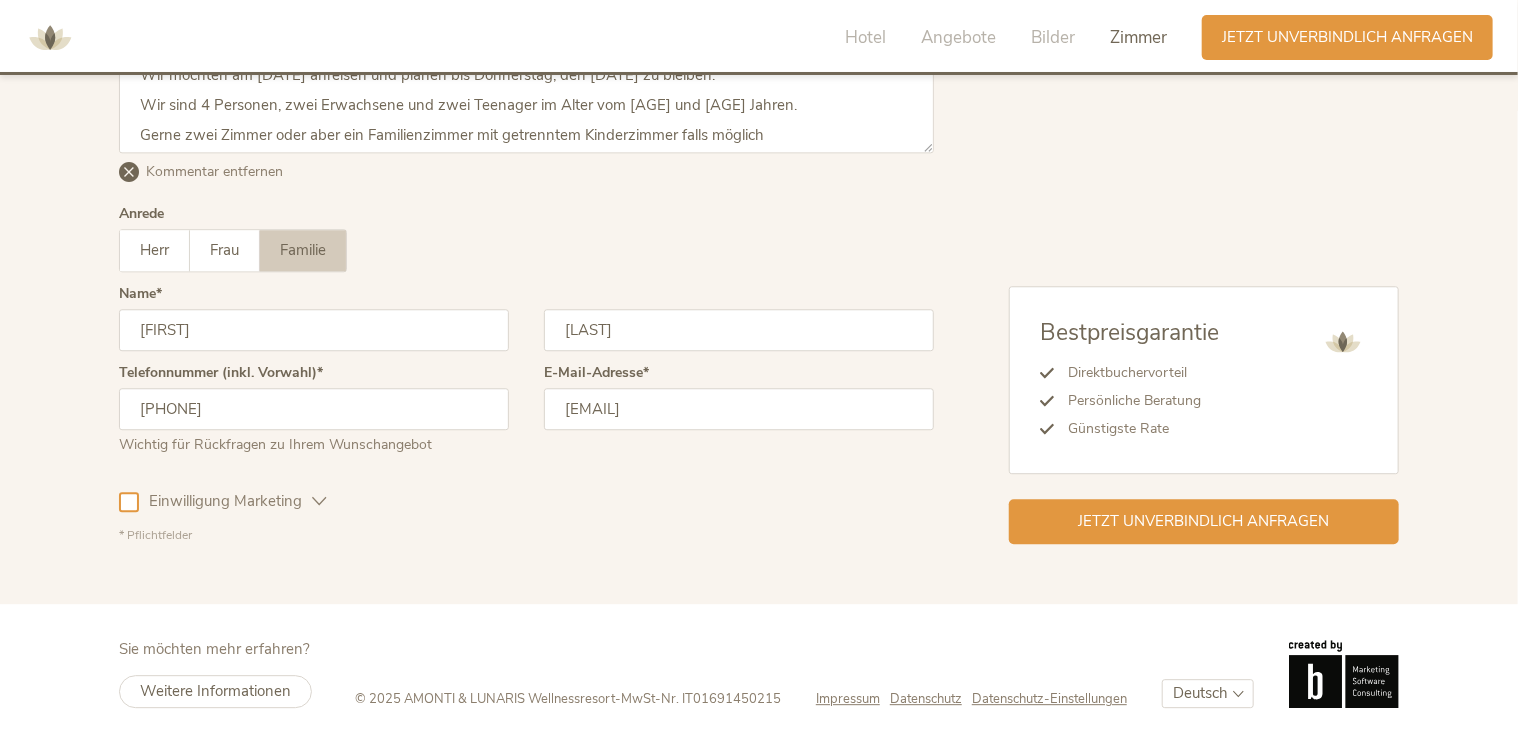 click at bounding box center [129, 502] 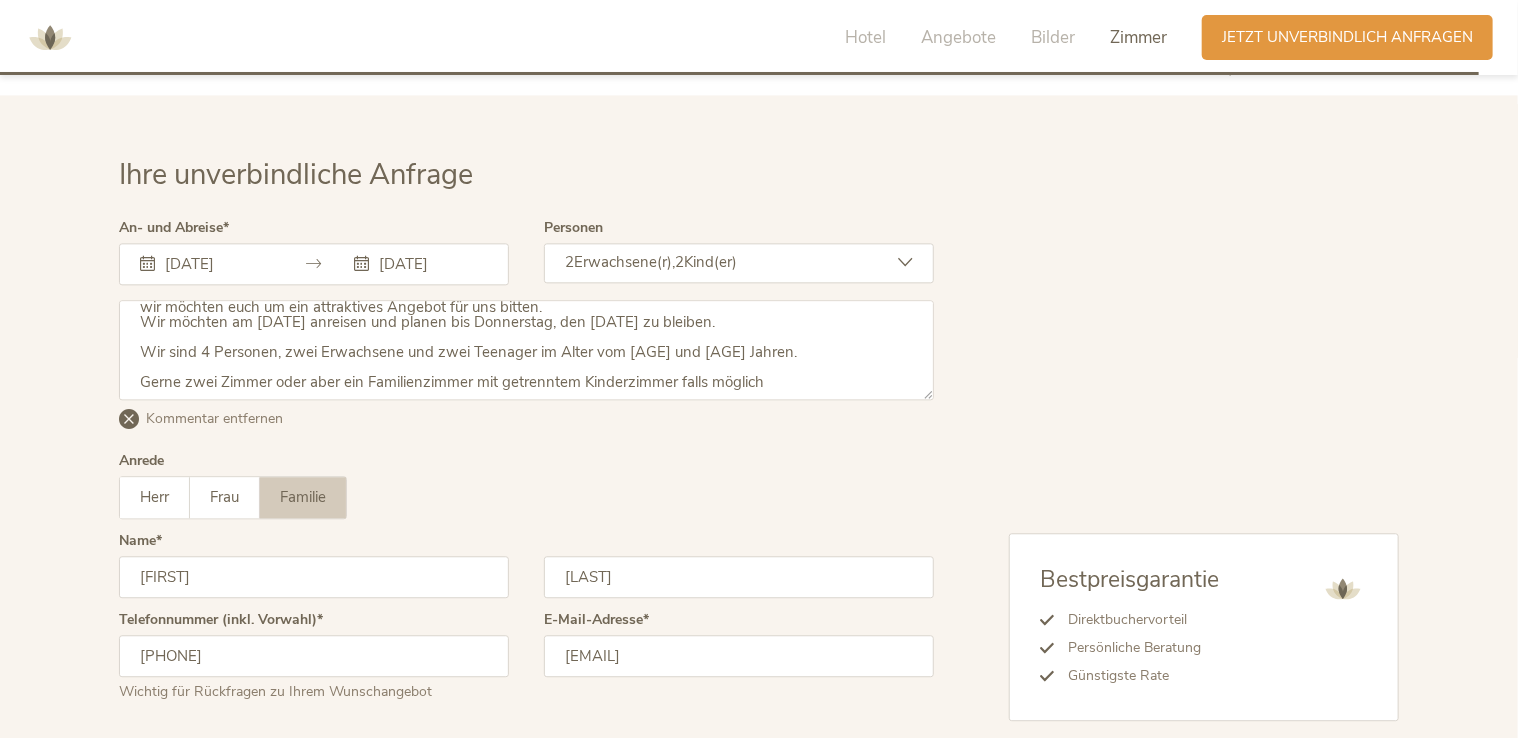 scroll, scrollTop: 5942, scrollLeft: 0, axis: vertical 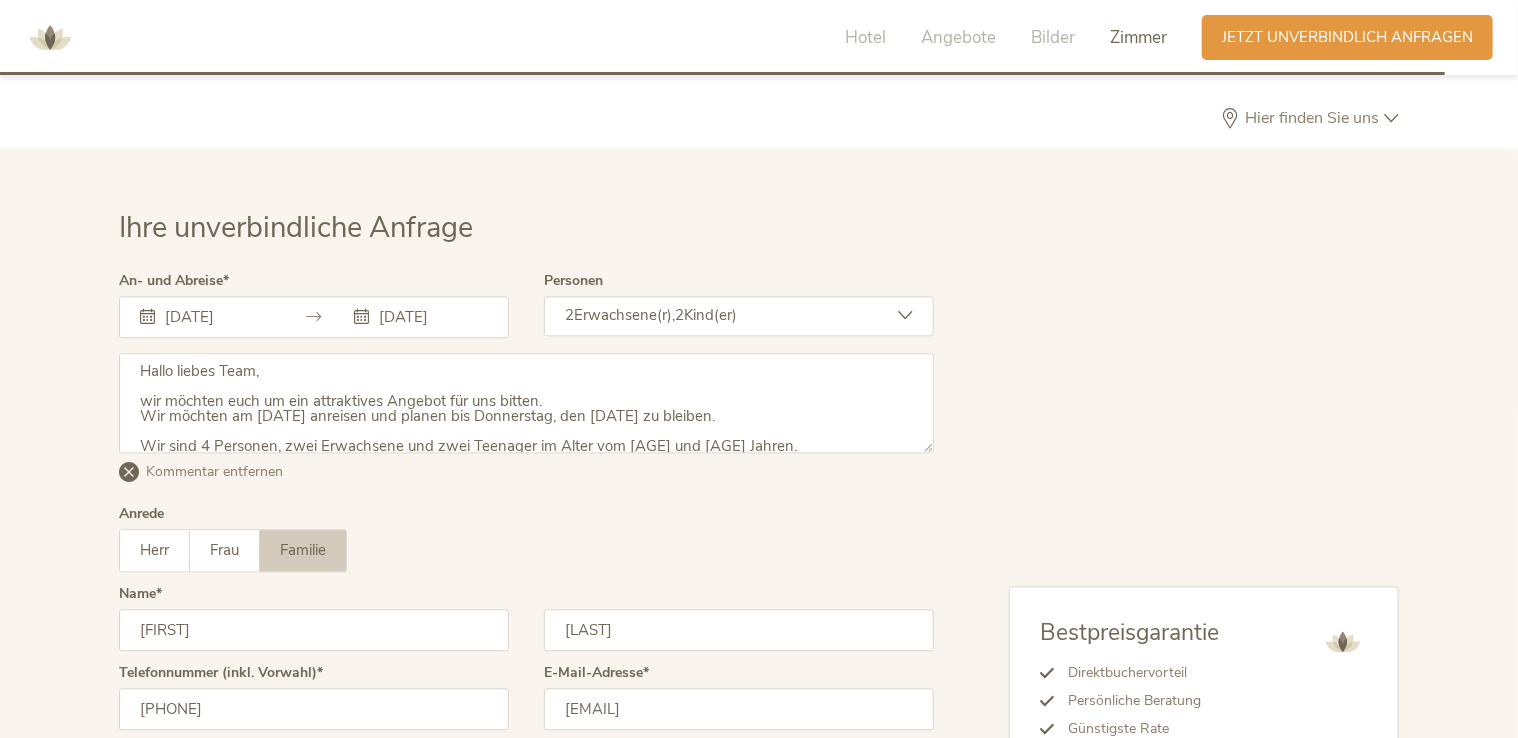 click on "Hallo liebes Team,
wir möchten euch um ein attraktives Angebot für uns bitten.
Wir möchten am [DATE] anreisen und planen bis Donnerstag, den [DATE] zu bleiben.
Wir sind 4 Personen, zwei Erwachsene und zwei Teenager im Alter vom [AGE] und [AGE] Jahren.
Gerne zwei Zimmer oder aber ein Familienzimmer mit getrenntem Kinderzimmer falls möglich" at bounding box center [526, 403] 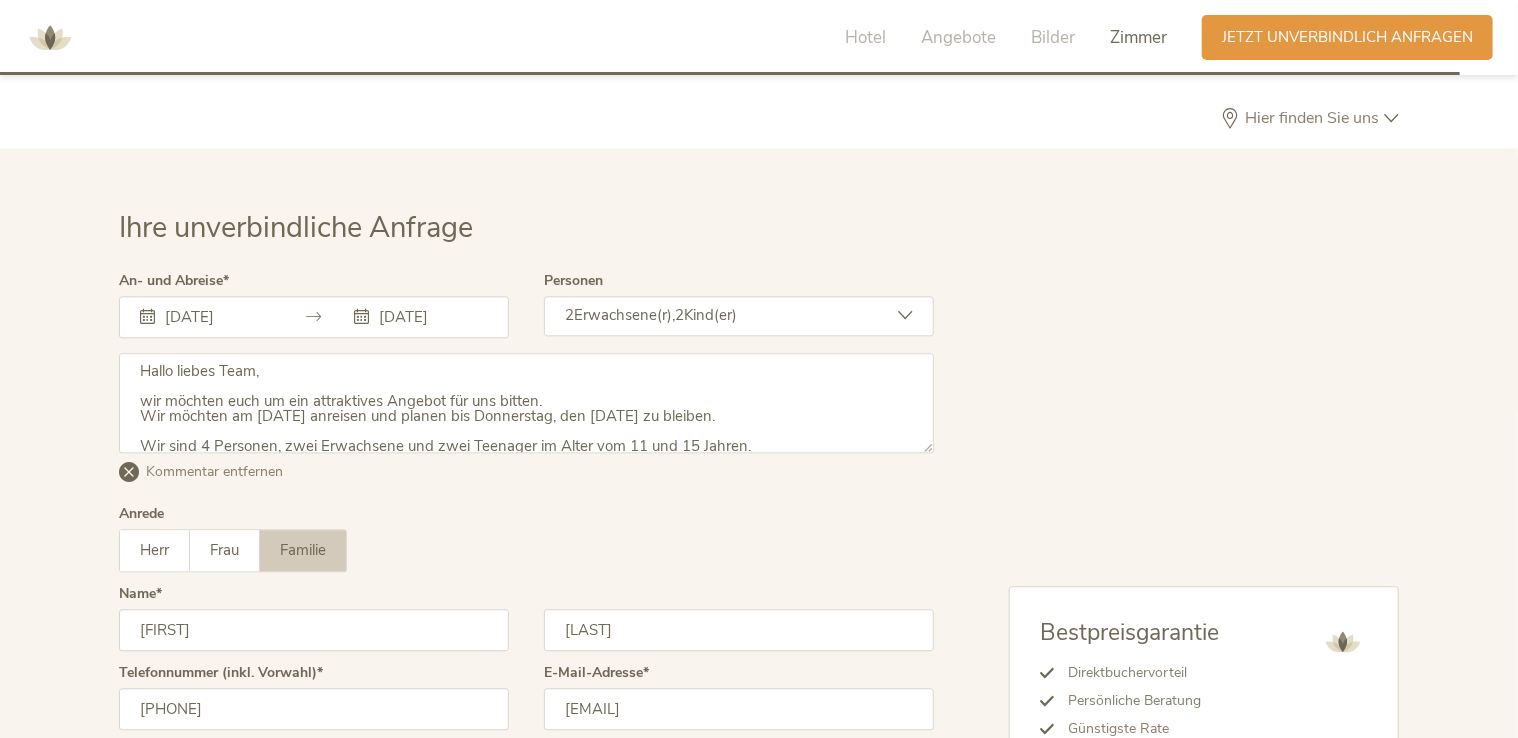 scroll, scrollTop: 6242, scrollLeft: 0, axis: vertical 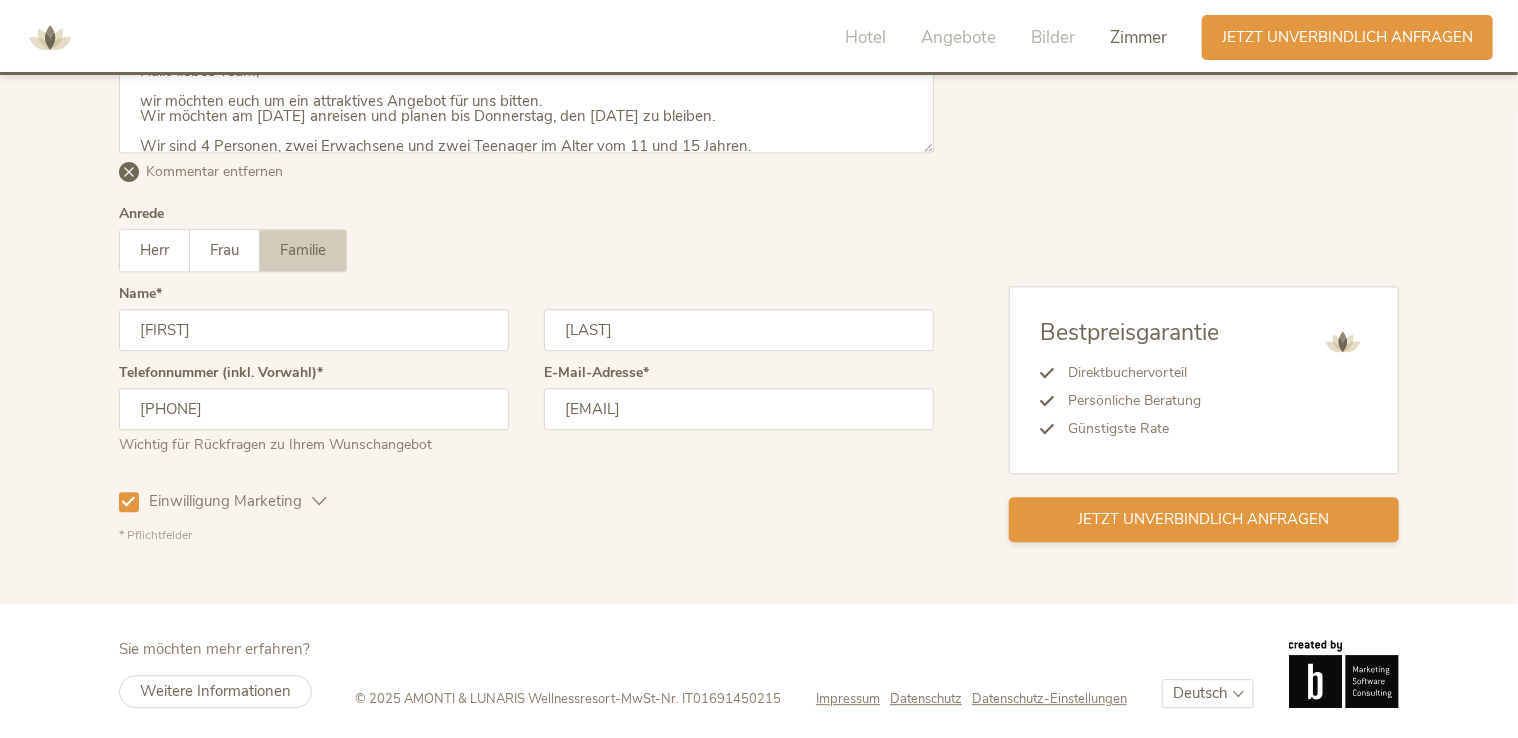 type on "Hallo liebes Team,
wir möchten euch um ein attraktives Angebot für uns bitten.
Wir möchten am [DATE] anreisen und planen bis Donnerstag, den [DATE] zu bleiben.
Wir sind 4 Personen, zwei Erwachsene und zwei Teenager im Alter vom 11 und 15 Jahren.
Gerne zwei Zimmer oder aber ein Familienzimmer mit getrenntem Kinderzimmer falls möglich" 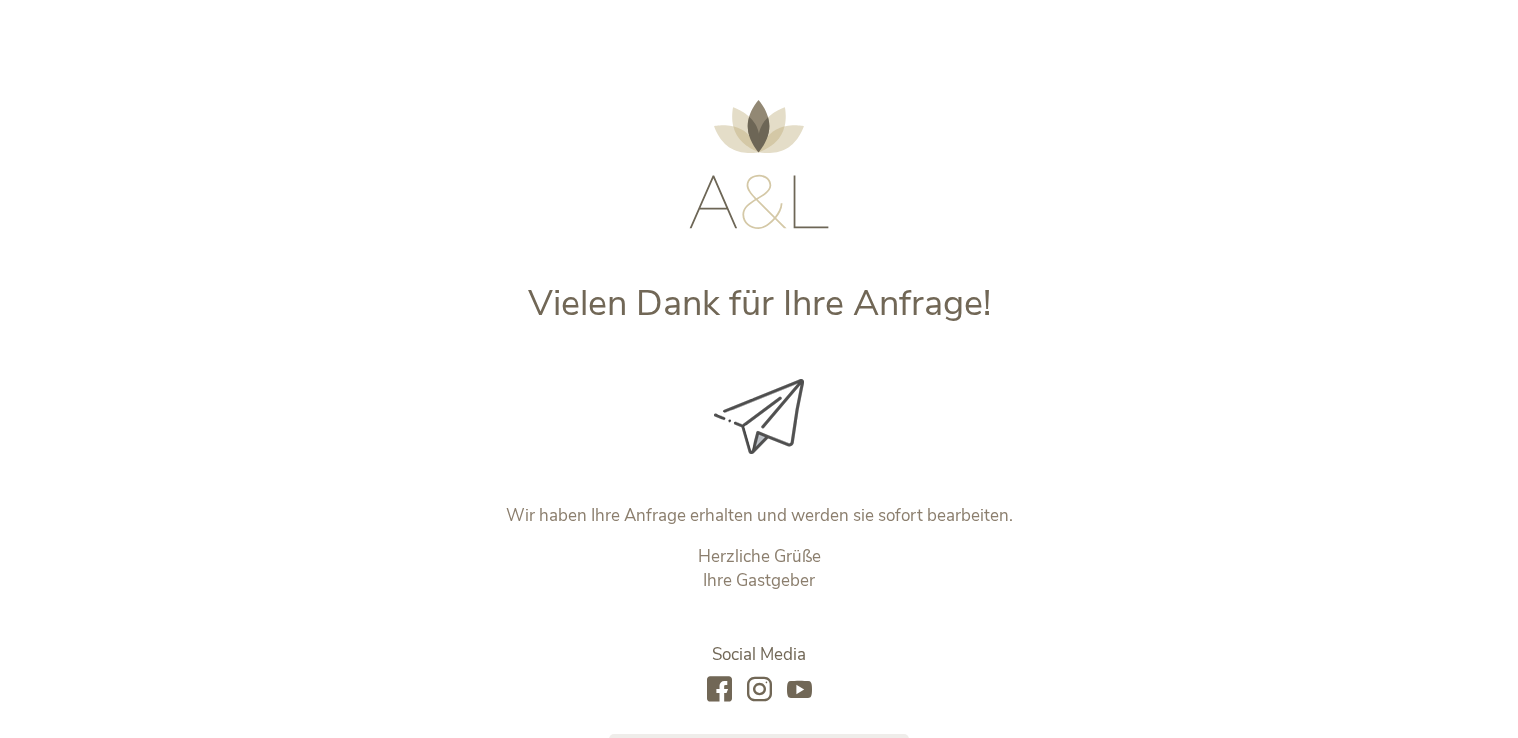 scroll, scrollTop: 0, scrollLeft: 0, axis: both 